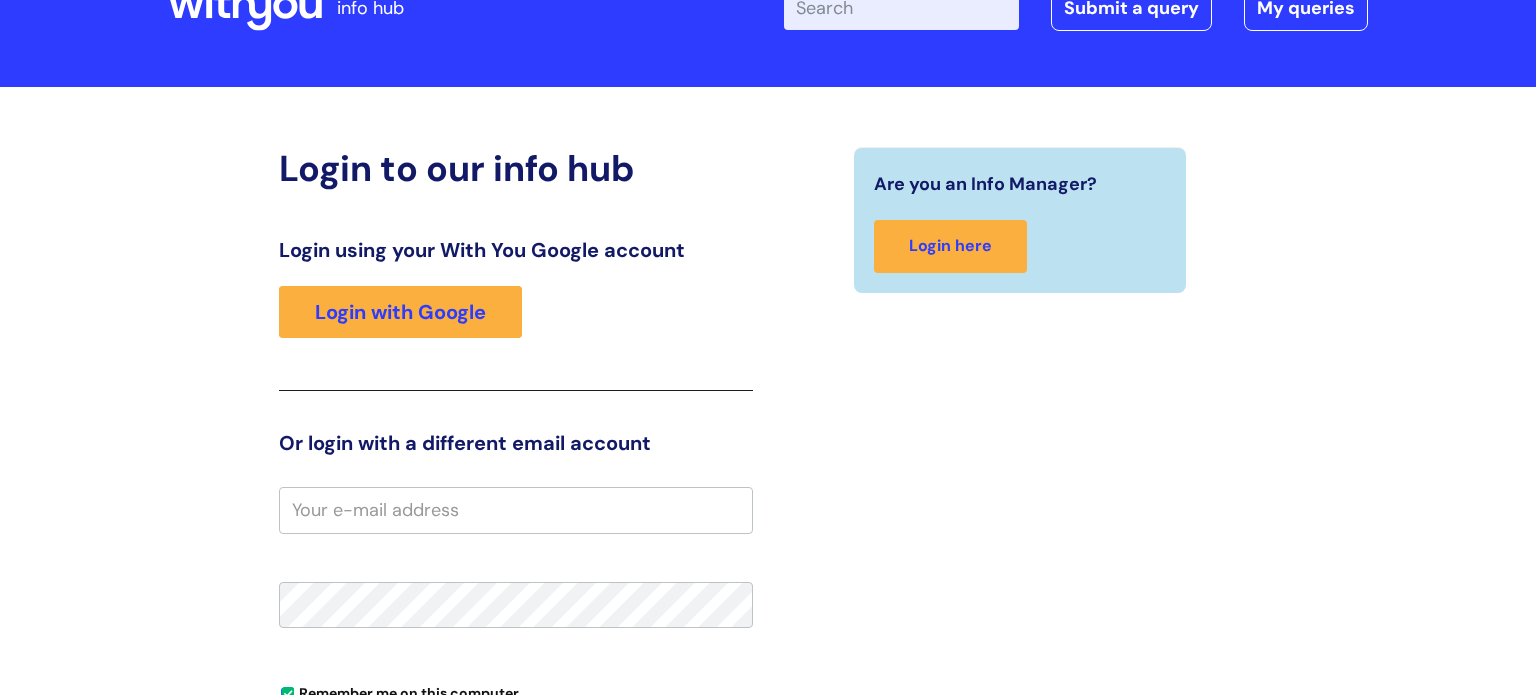 scroll, scrollTop: 72, scrollLeft: 0, axis: vertical 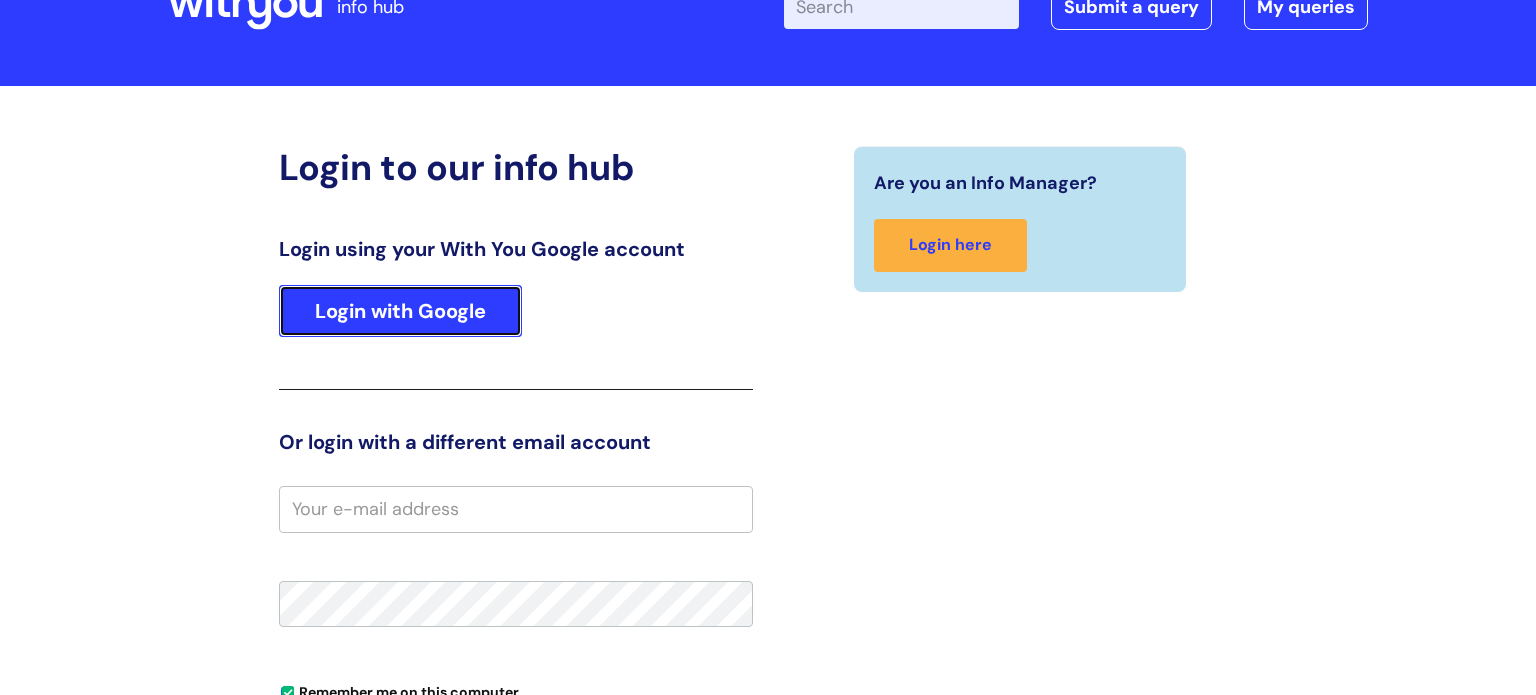 click on "Login with Google" at bounding box center [400, 311] 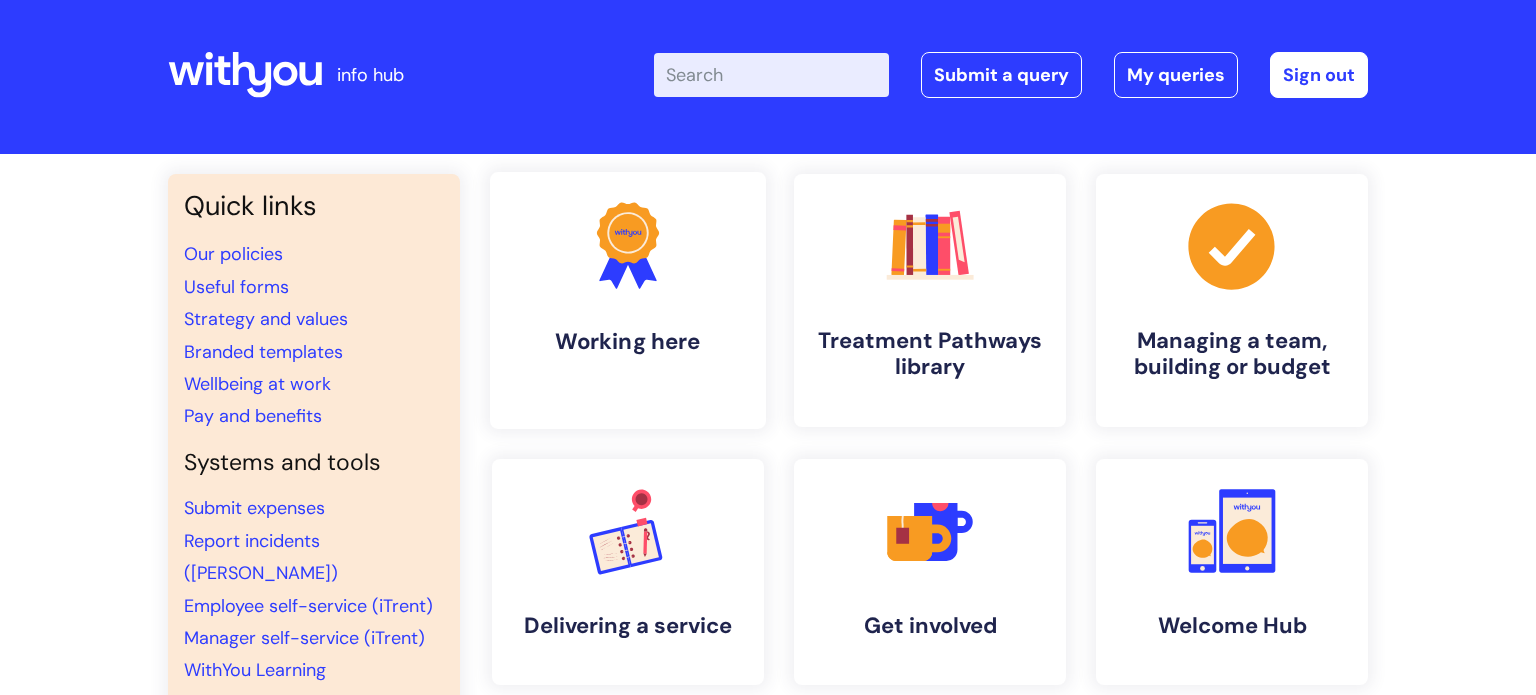scroll, scrollTop: 0, scrollLeft: 0, axis: both 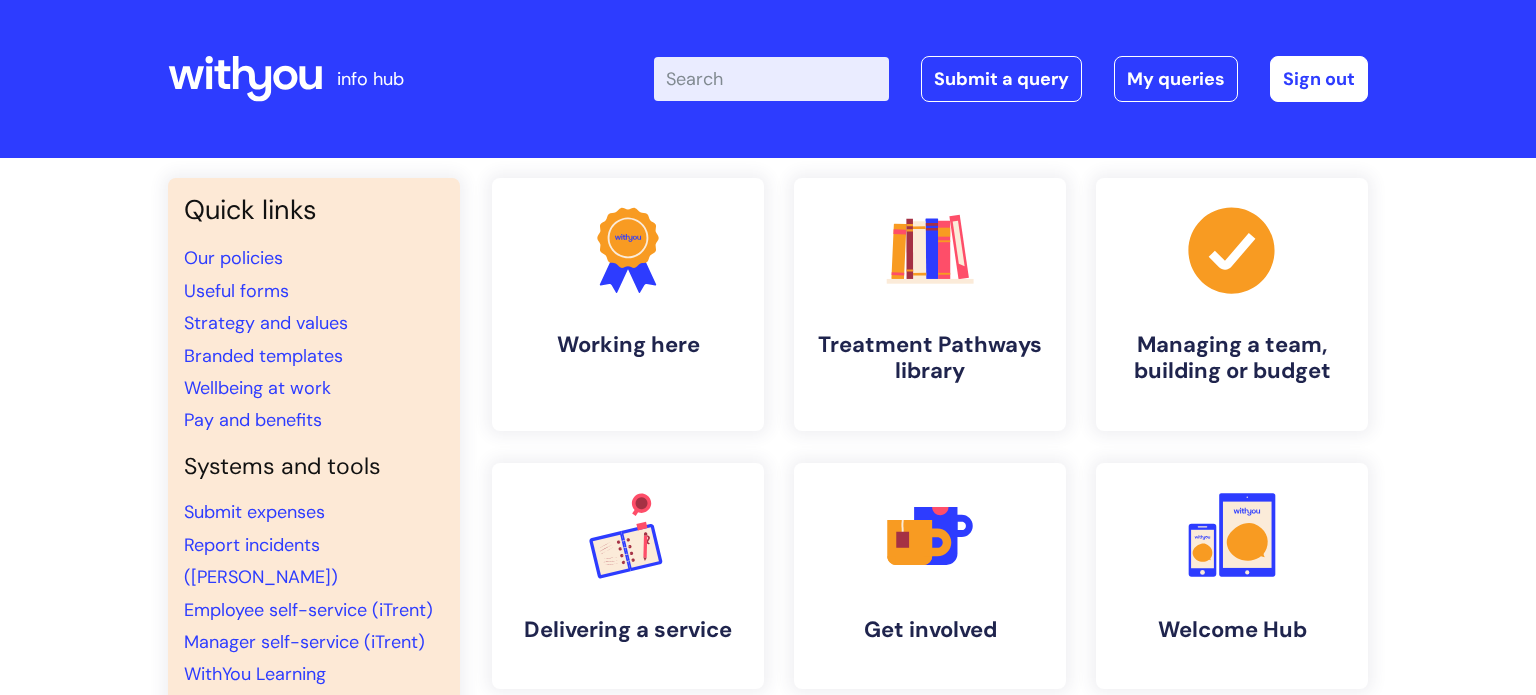 click on "Enter your search term here..." at bounding box center (771, 79) 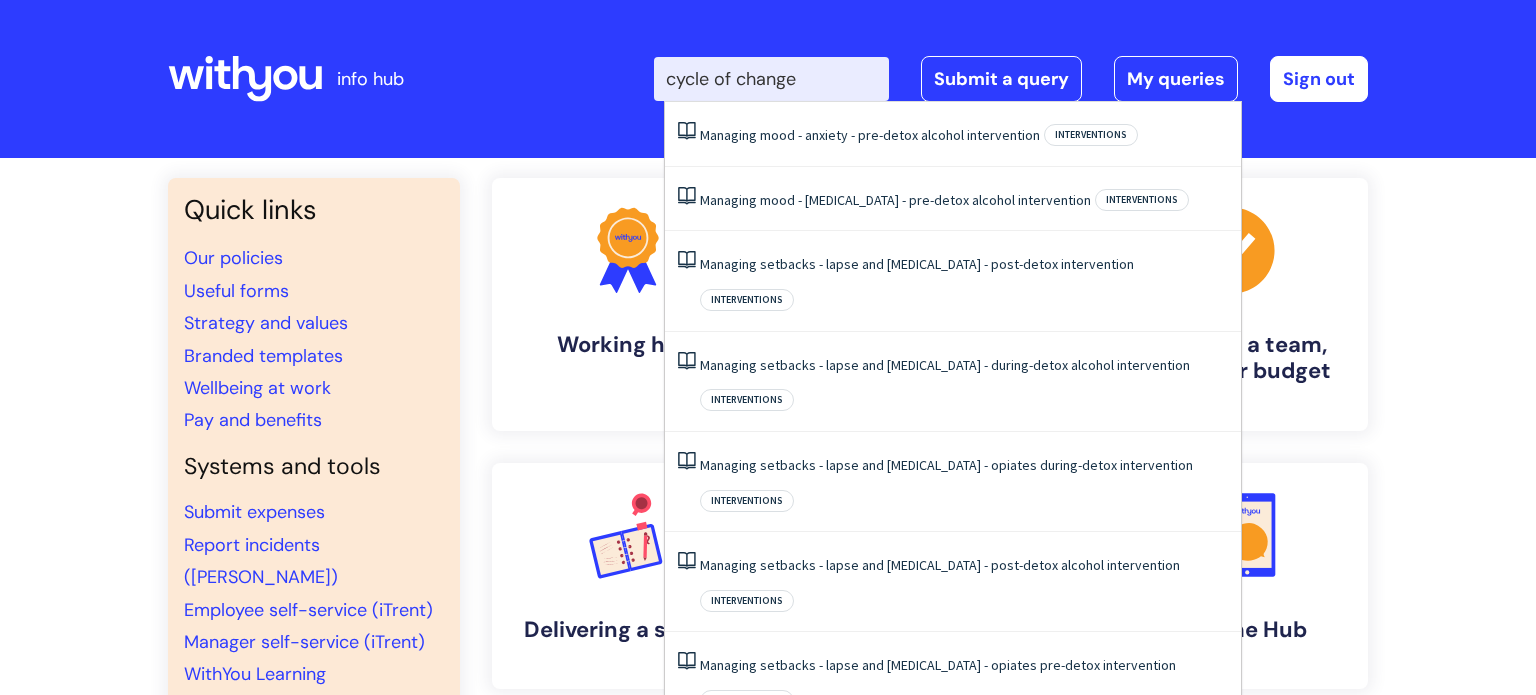 type on "cycle of change" 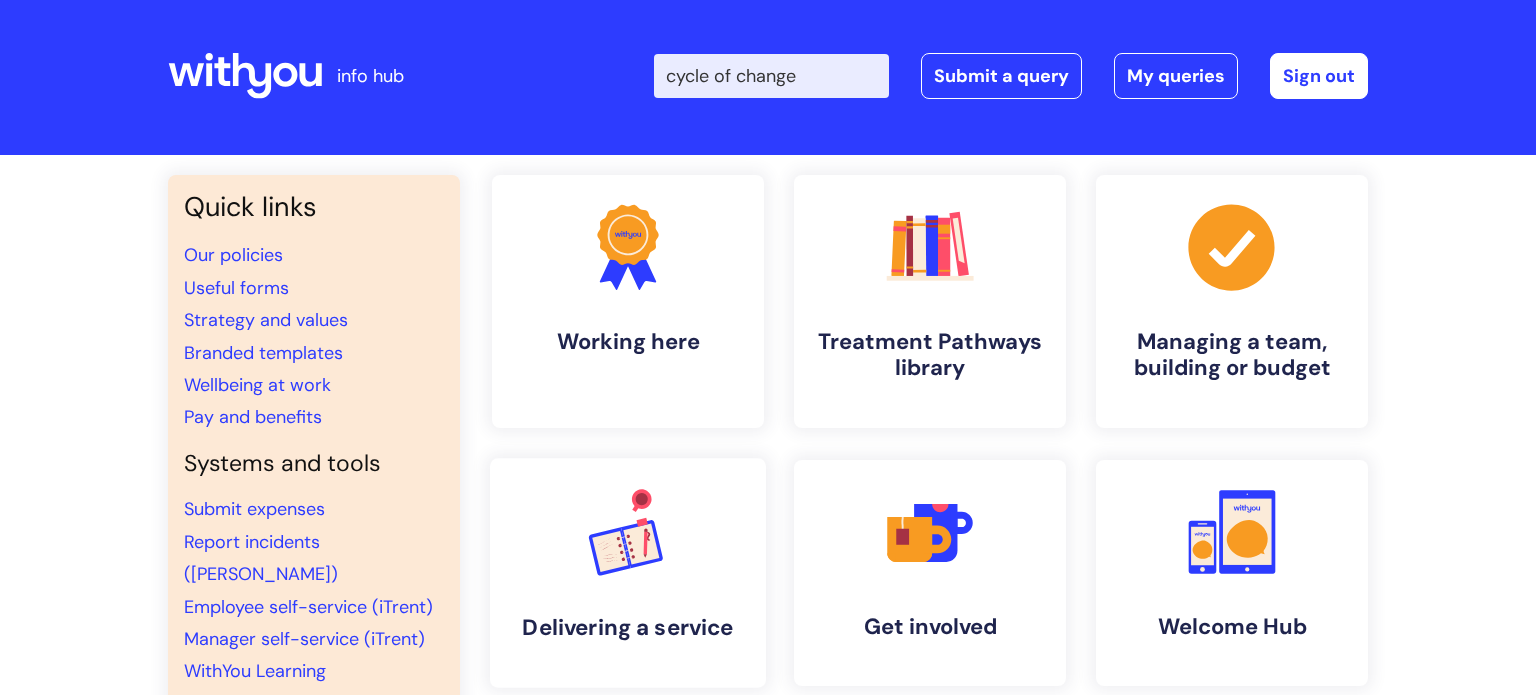 scroll, scrollTop: 0, scrollLeft: 0, axis: both 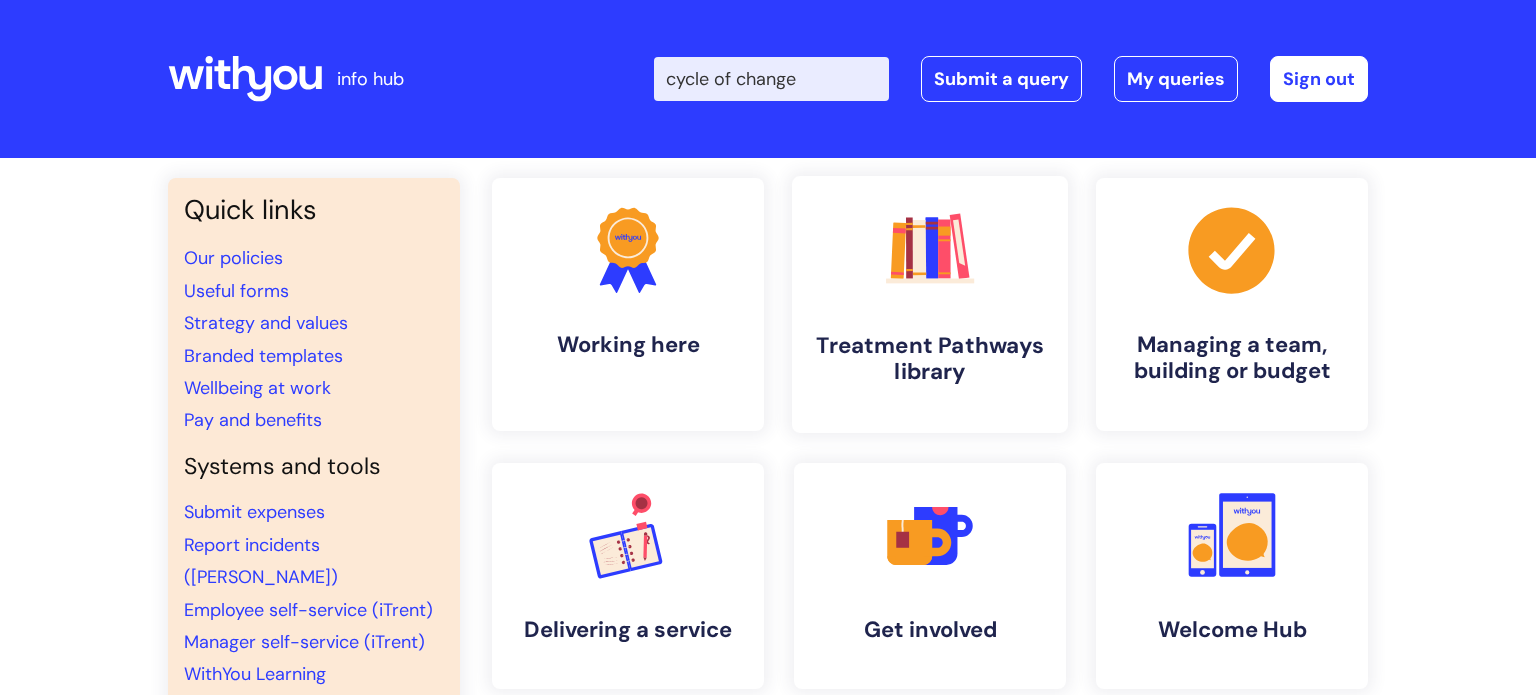 click on "Treatment Pathways library" at bounding box center (930, 359) 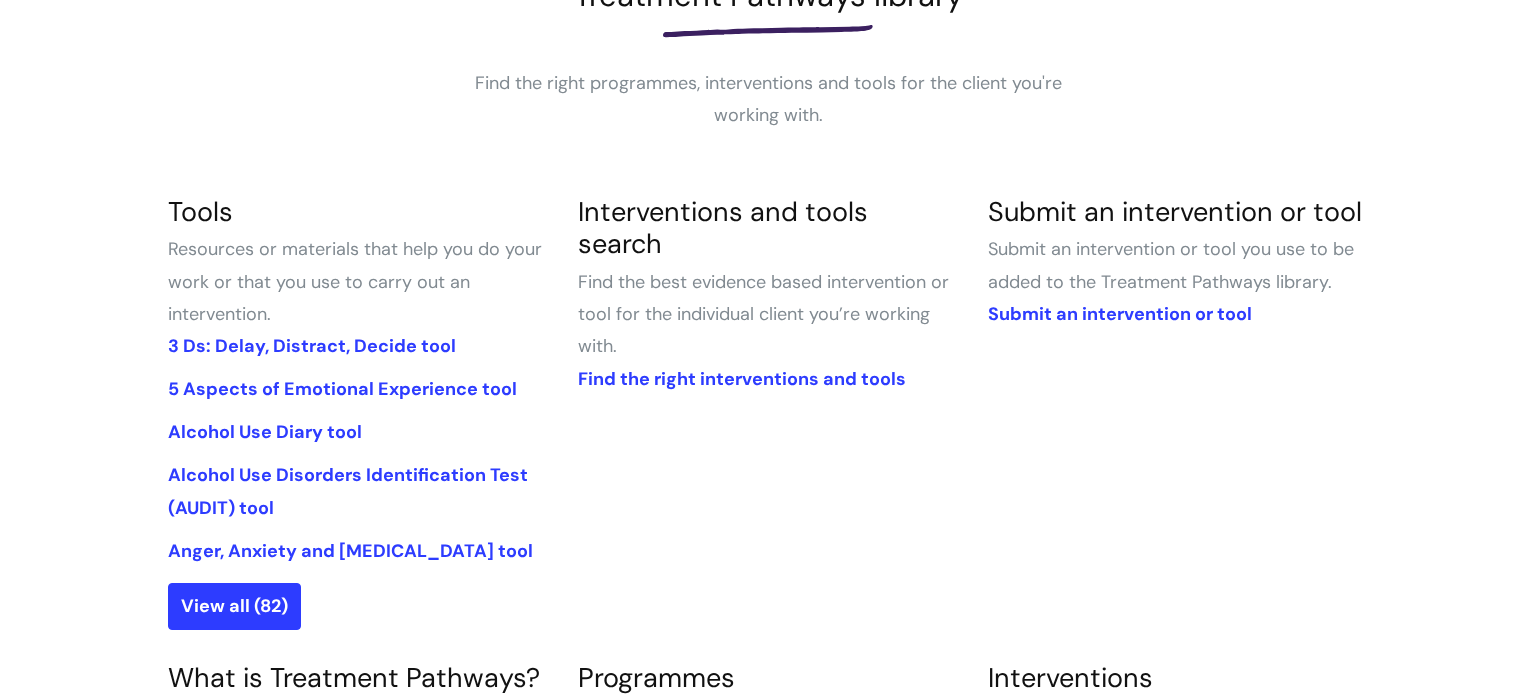 scroll, scrollTop: 356, scrollLeft: 0, axis: vertical 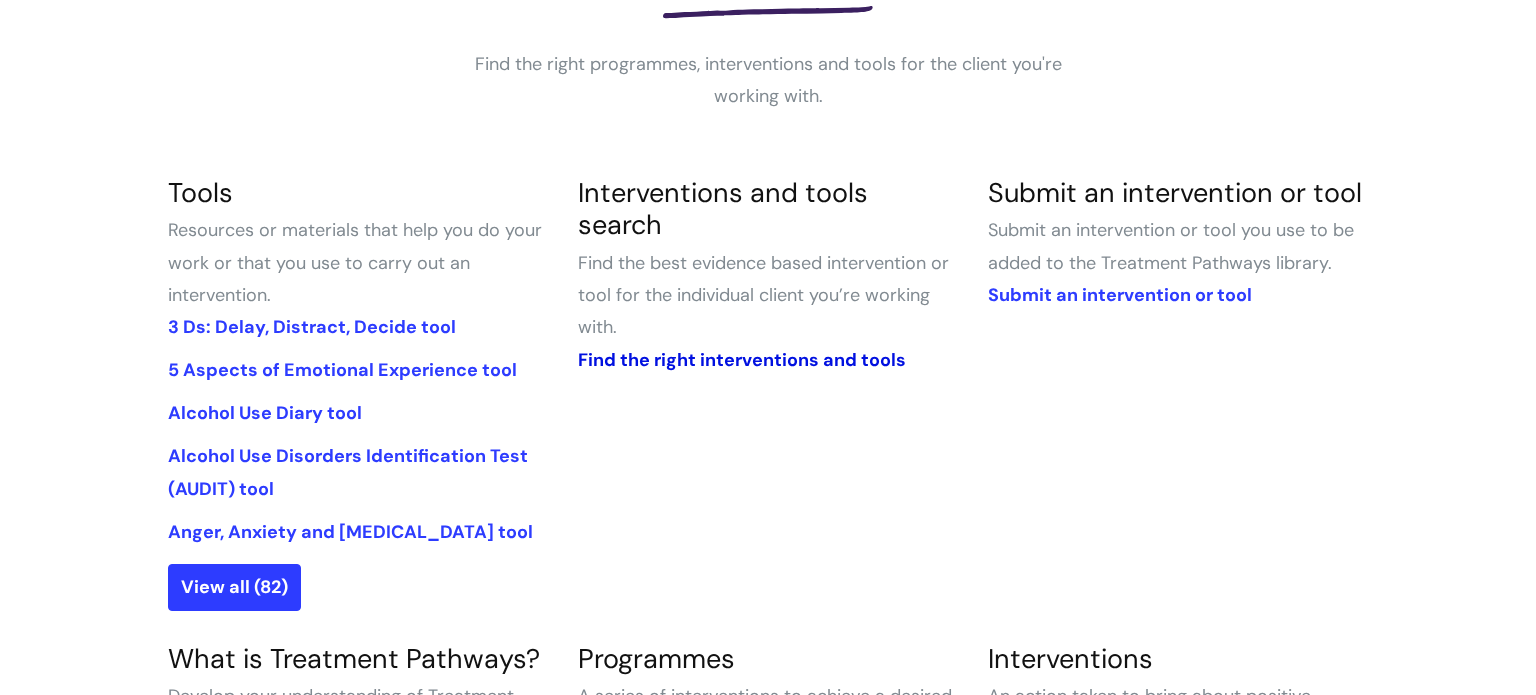 click on "Find the right interventions and tools" at bounding box center [742, 360] 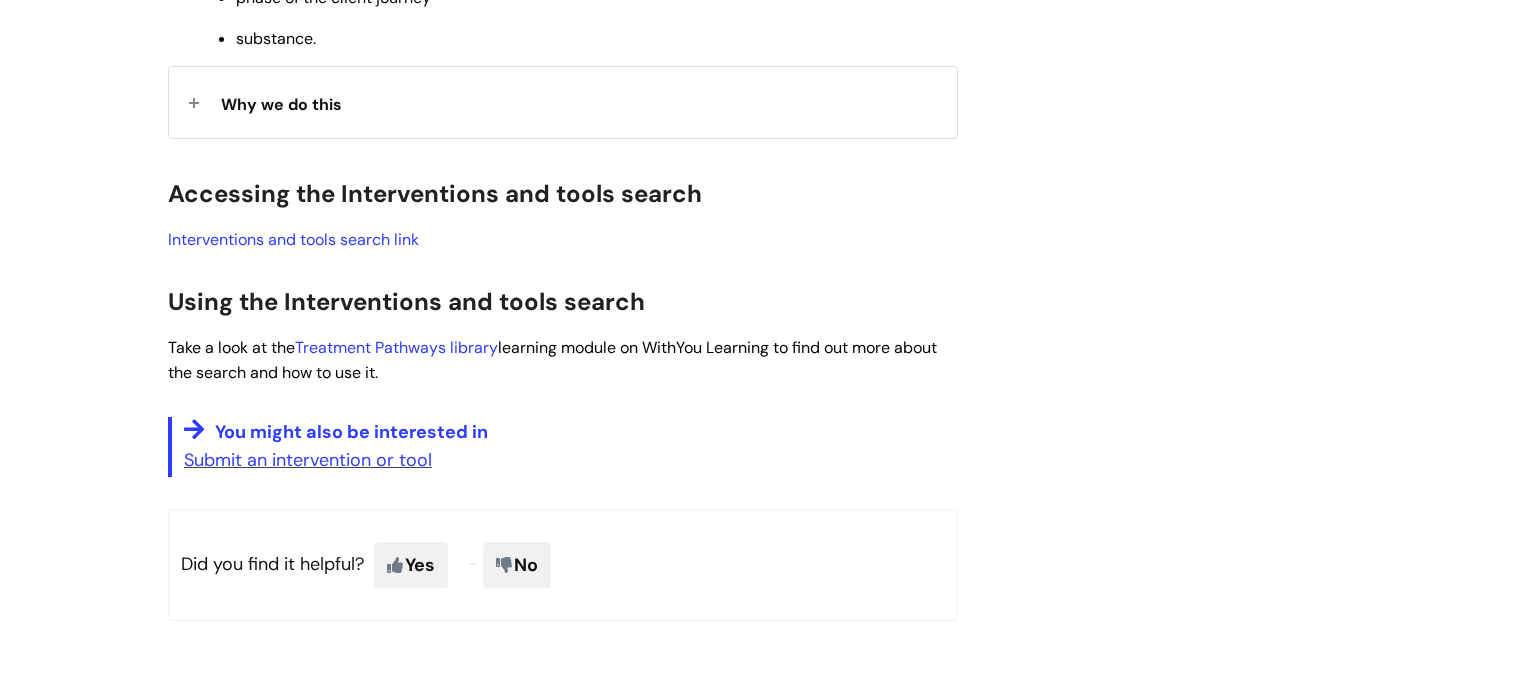 scroll, scrollTop: 794, scrollLeft: 0, axis: vertical 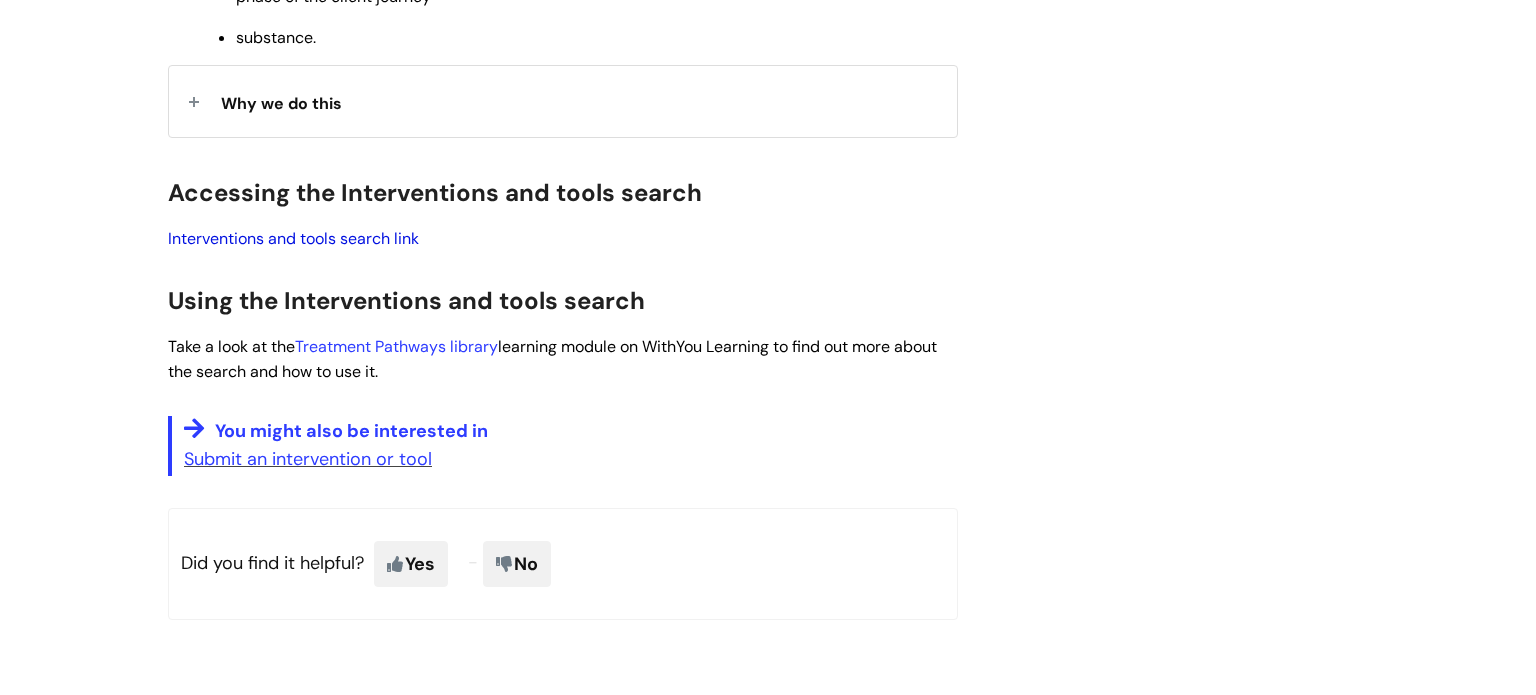 click on "Interventions and tools search link" at bounding box center [293, 238] 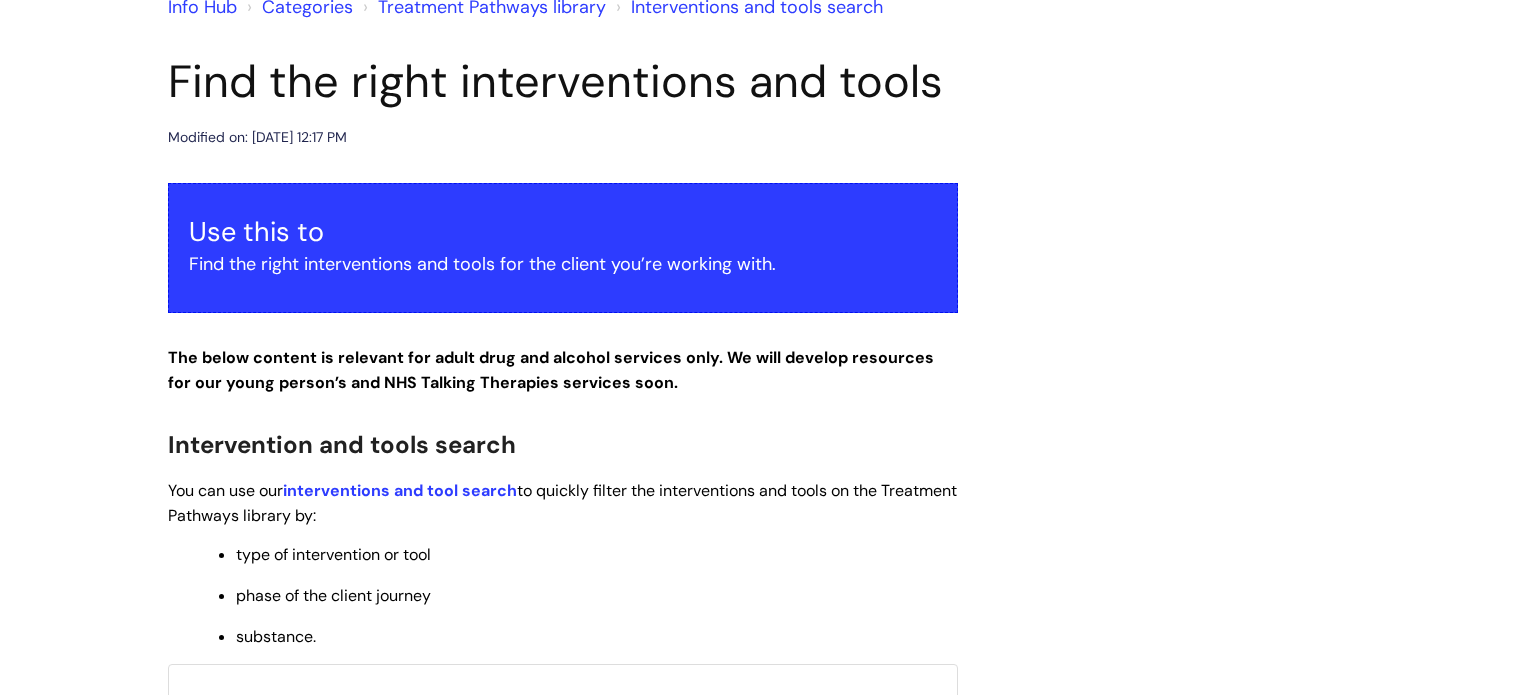 scroll, scrollTop: 0, scrollLeft: 0, axis: both 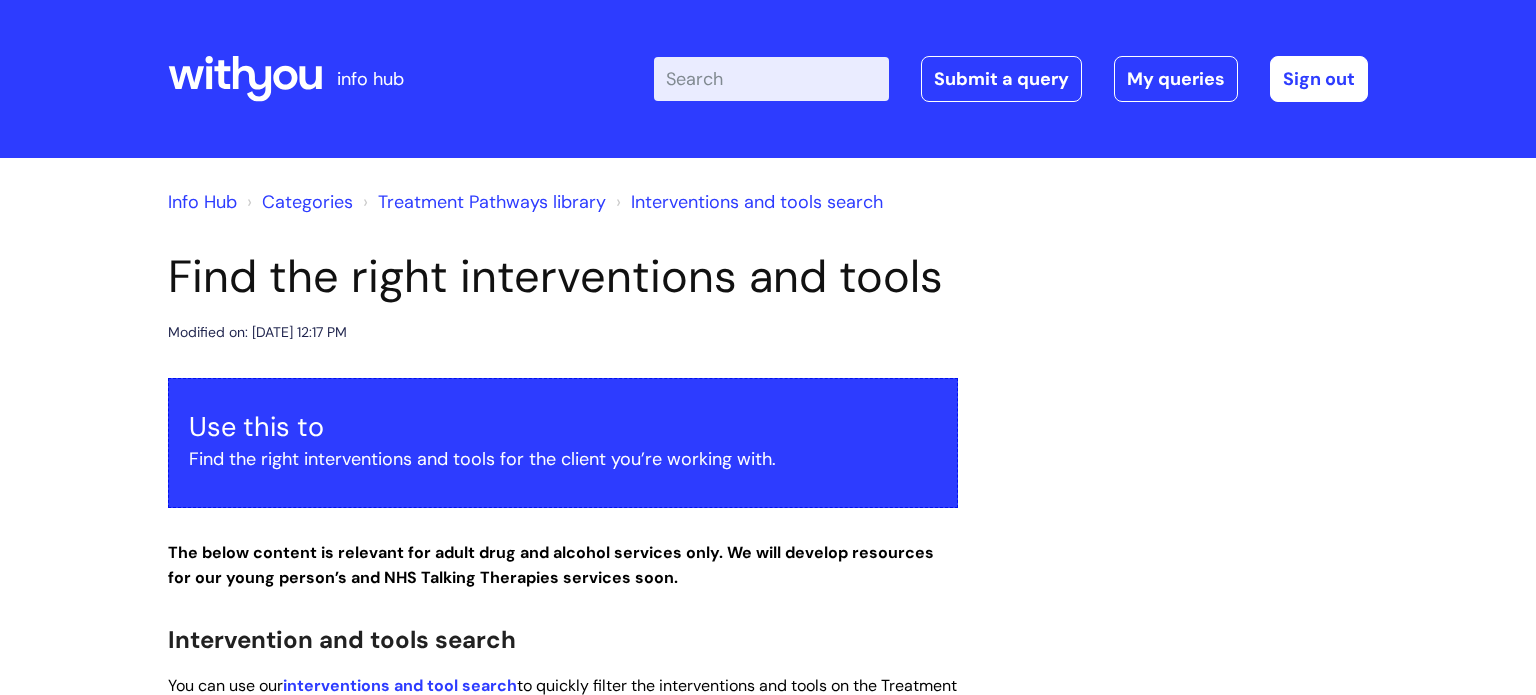 click on "Enter your search term here..." at bounding box center [771, 79] 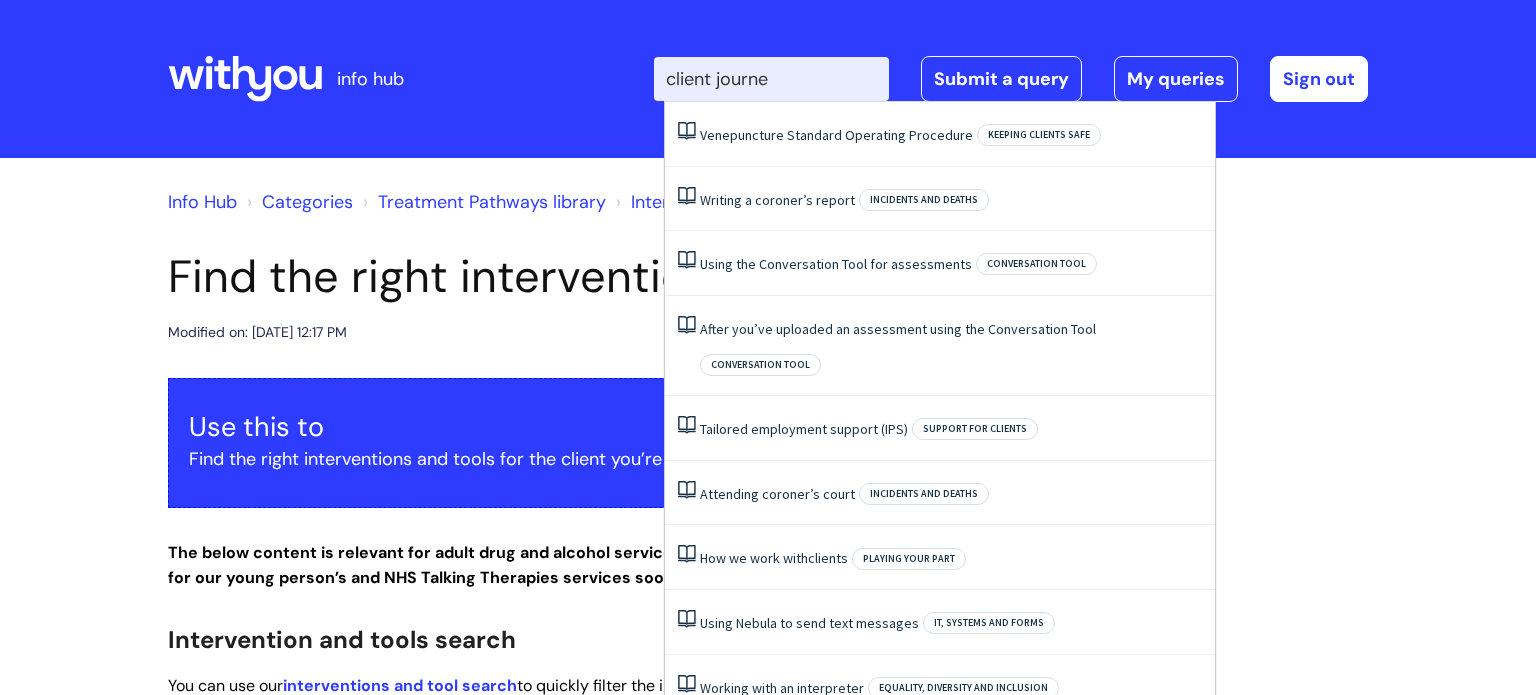 type on "client journey" 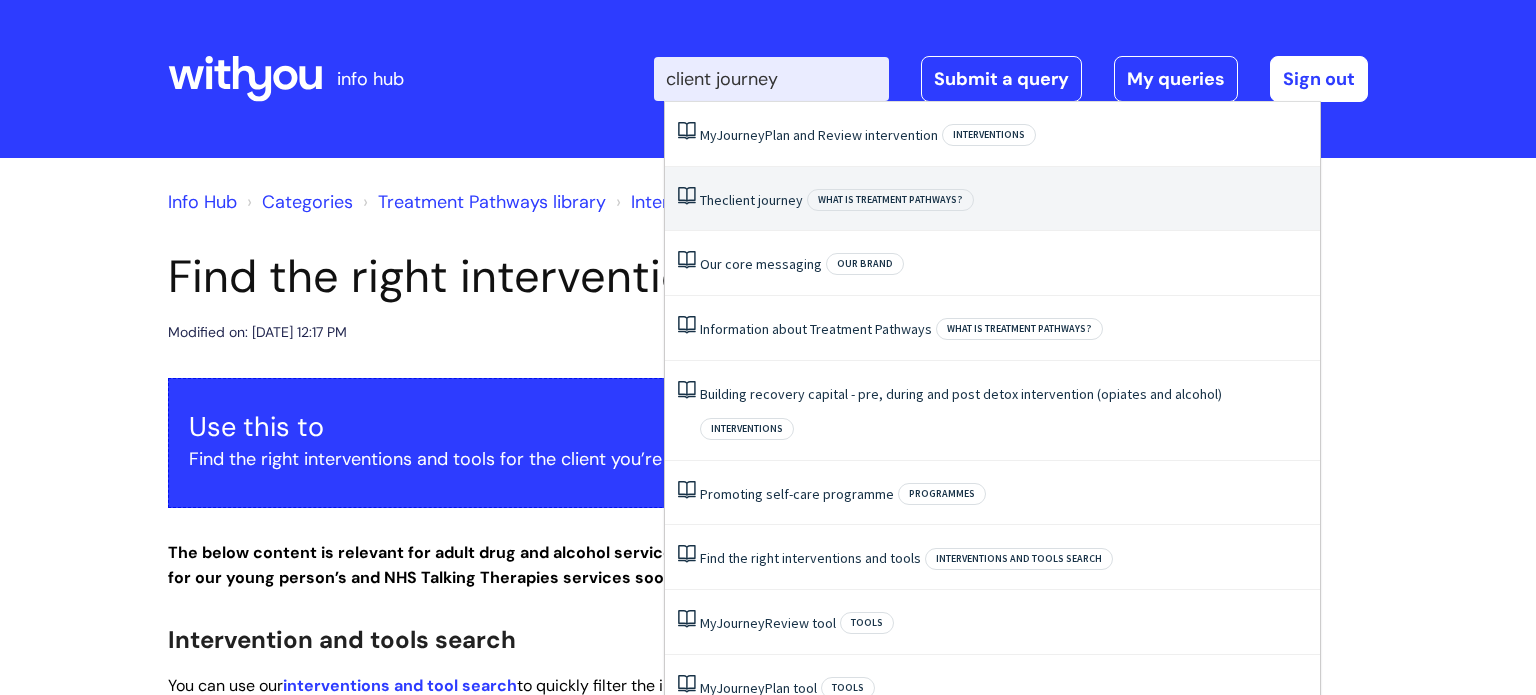 click on "journey" at bounding box center (780, 200) 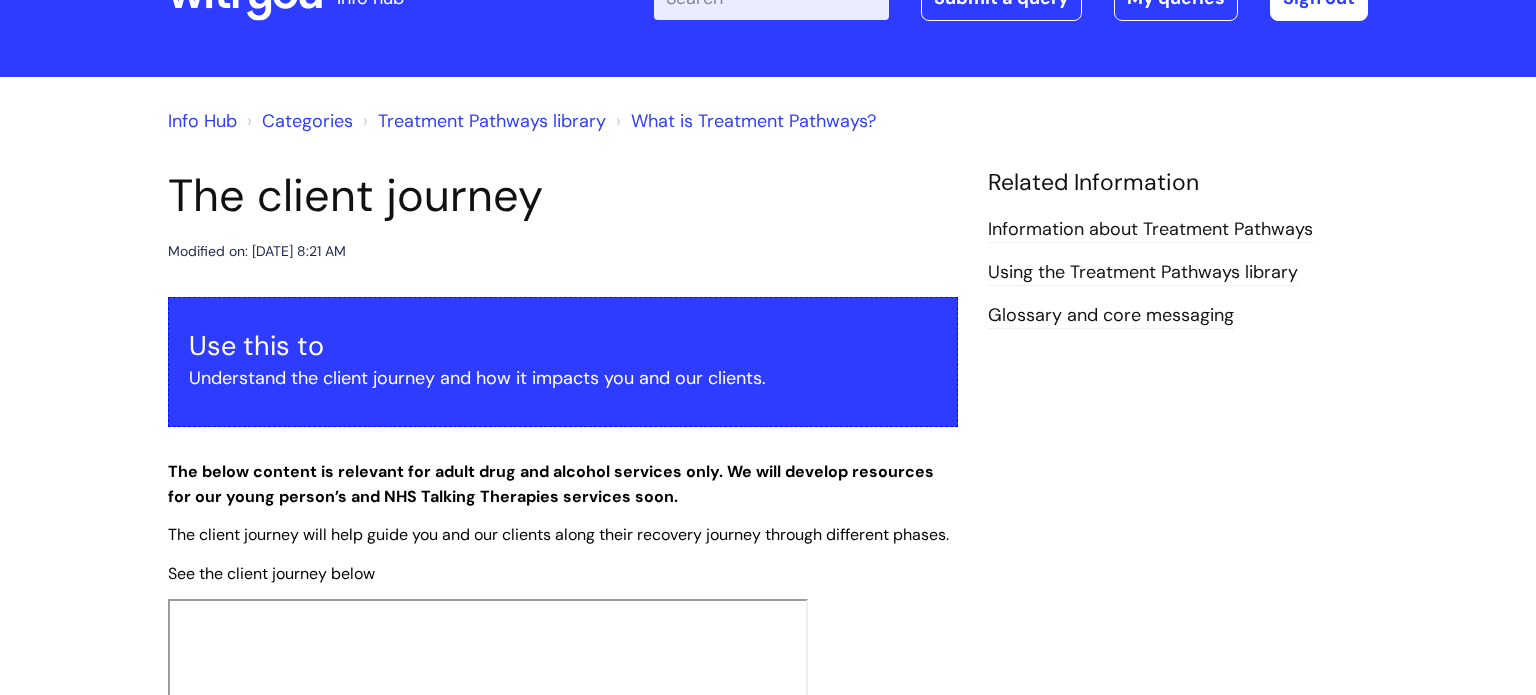 scroll, scrollTop: 0, scrollLeft: 0, axis: both 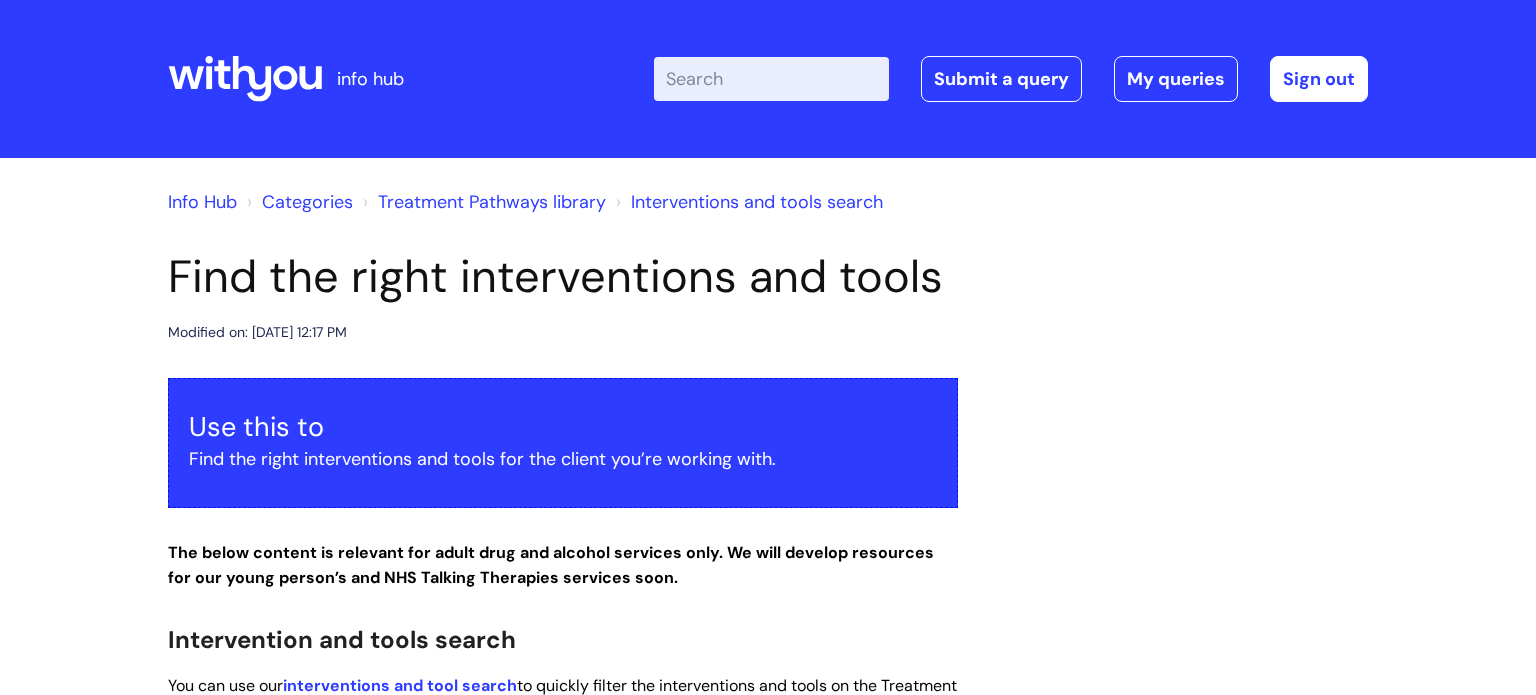 click on "info hub" at bounding box center (370, 79) 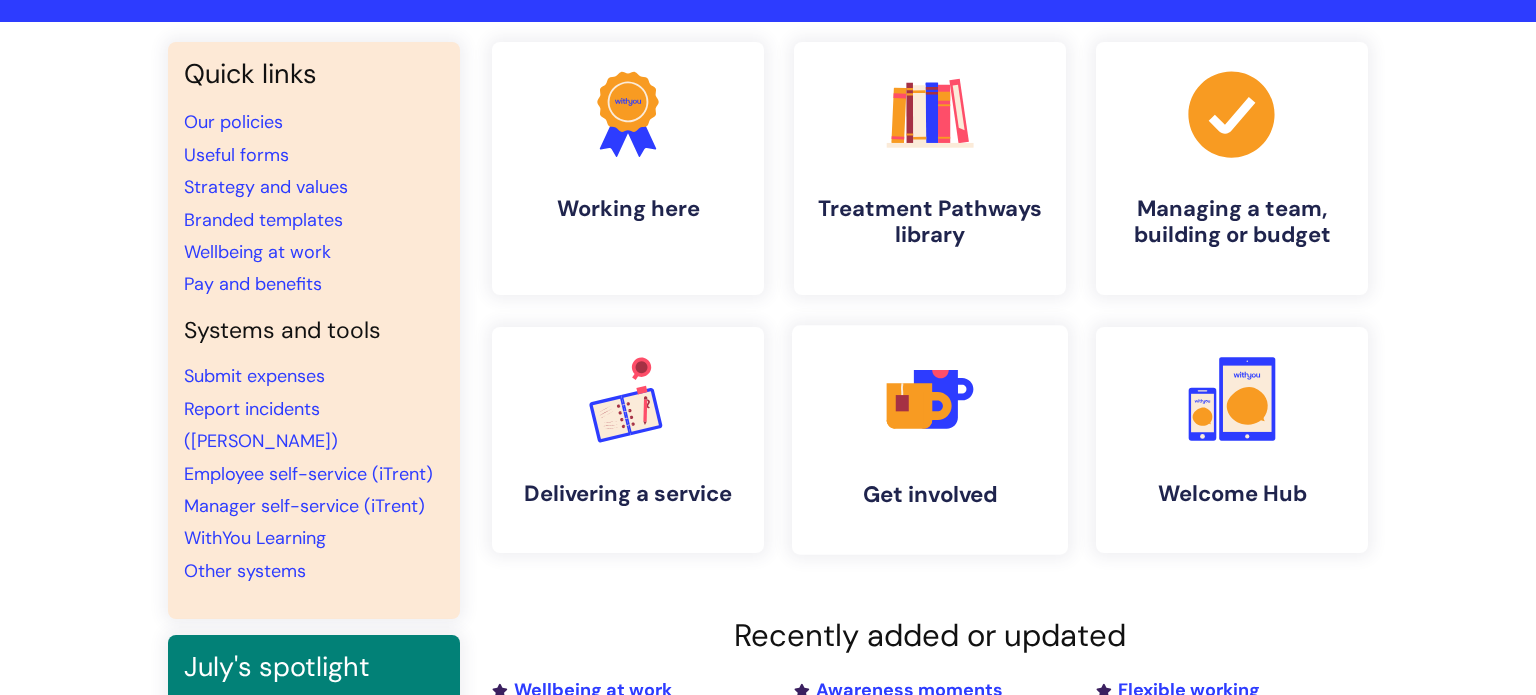 scroll, scrollTop: 0, scrollLeft: 0, axis: both 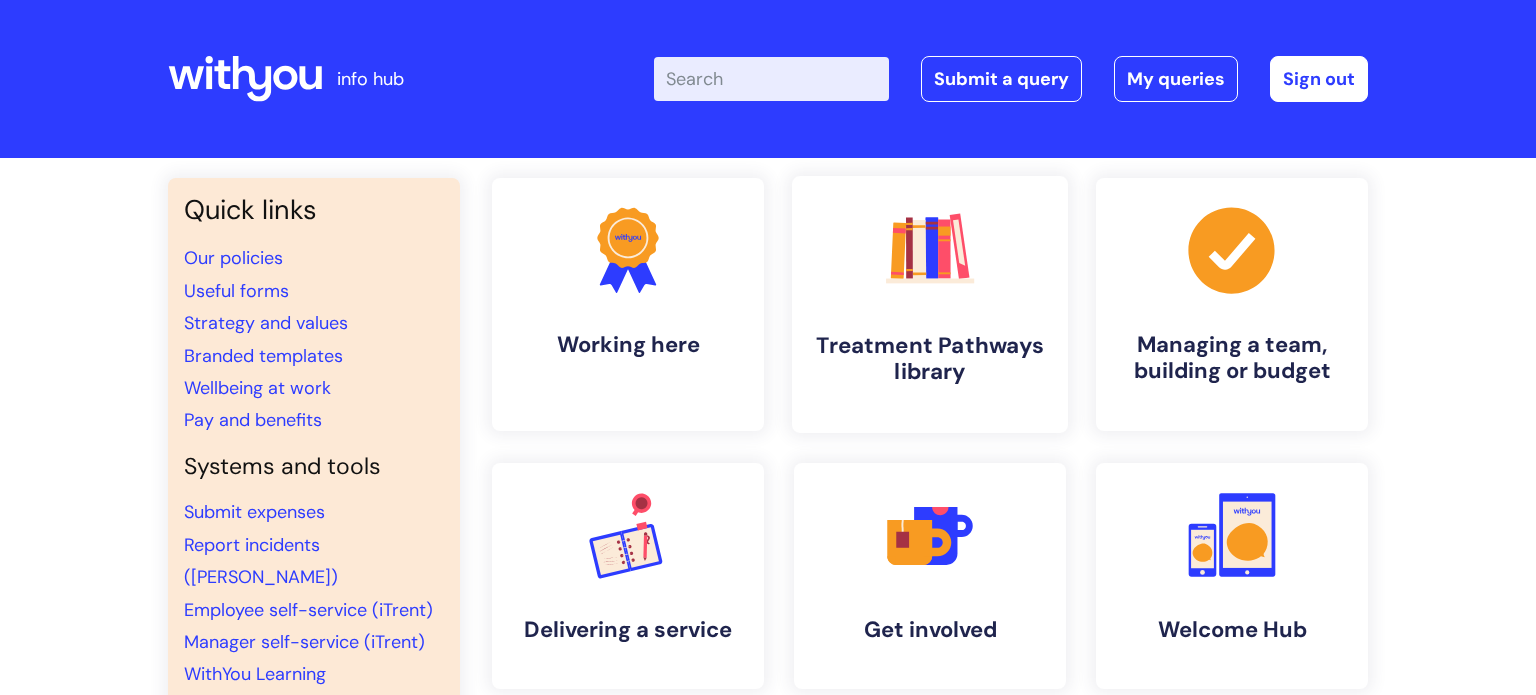 click on ".cls-1{fill:#f89b22;}.cls-1,.cls-2,.cls-3,.cls-4,.cls-5,.cls-6,.cls-7{stroke-width:0px;}.cls-2{fill:#2d3cff;}.cls-3{fill:#3b2060;}.cls-4{fill:#5763ff;}.cls-5{fill:#a53144;}.cls-6{fill:#fe4e69;}.cls-7{fill:#028177;}
Treatment Pathways library" at bounding box center (930, 304) 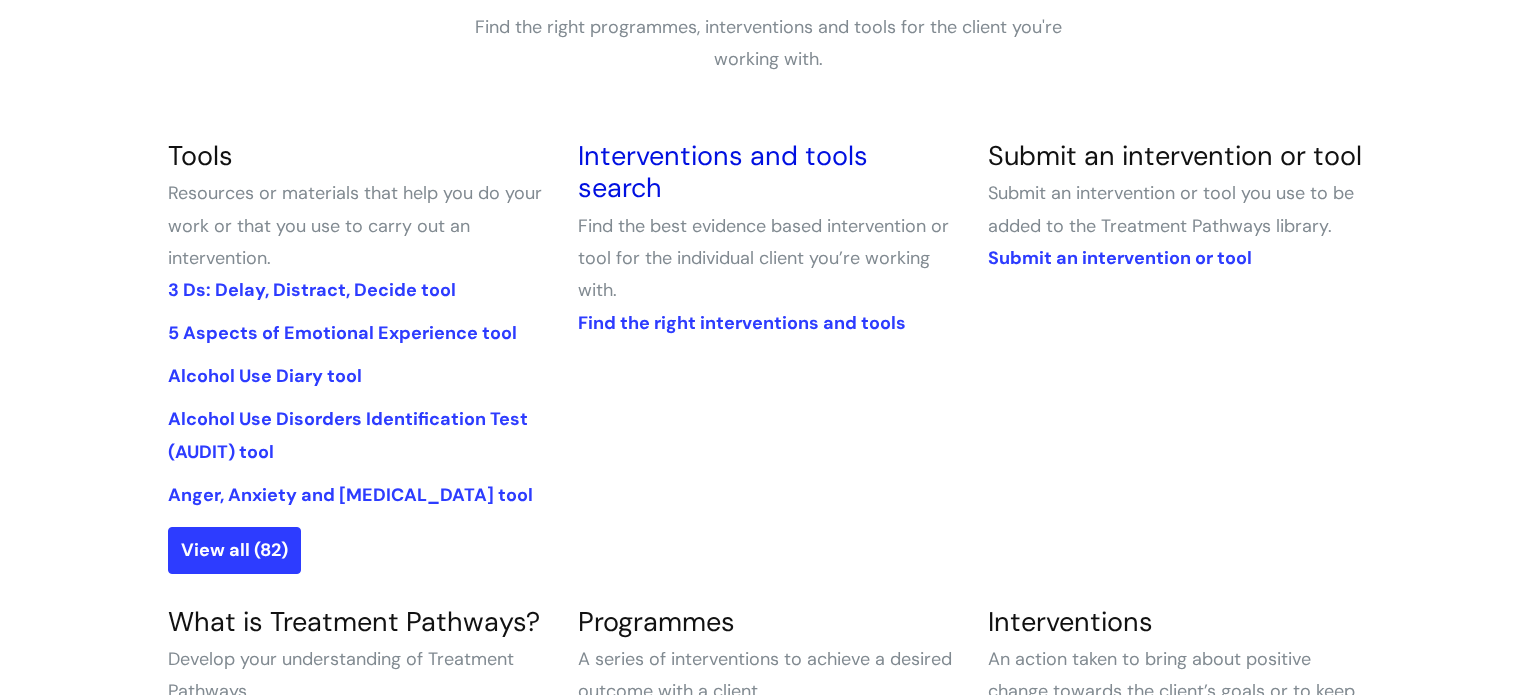 scroll, scrollTop: 403, scrollLeft: 0, axis: vertical 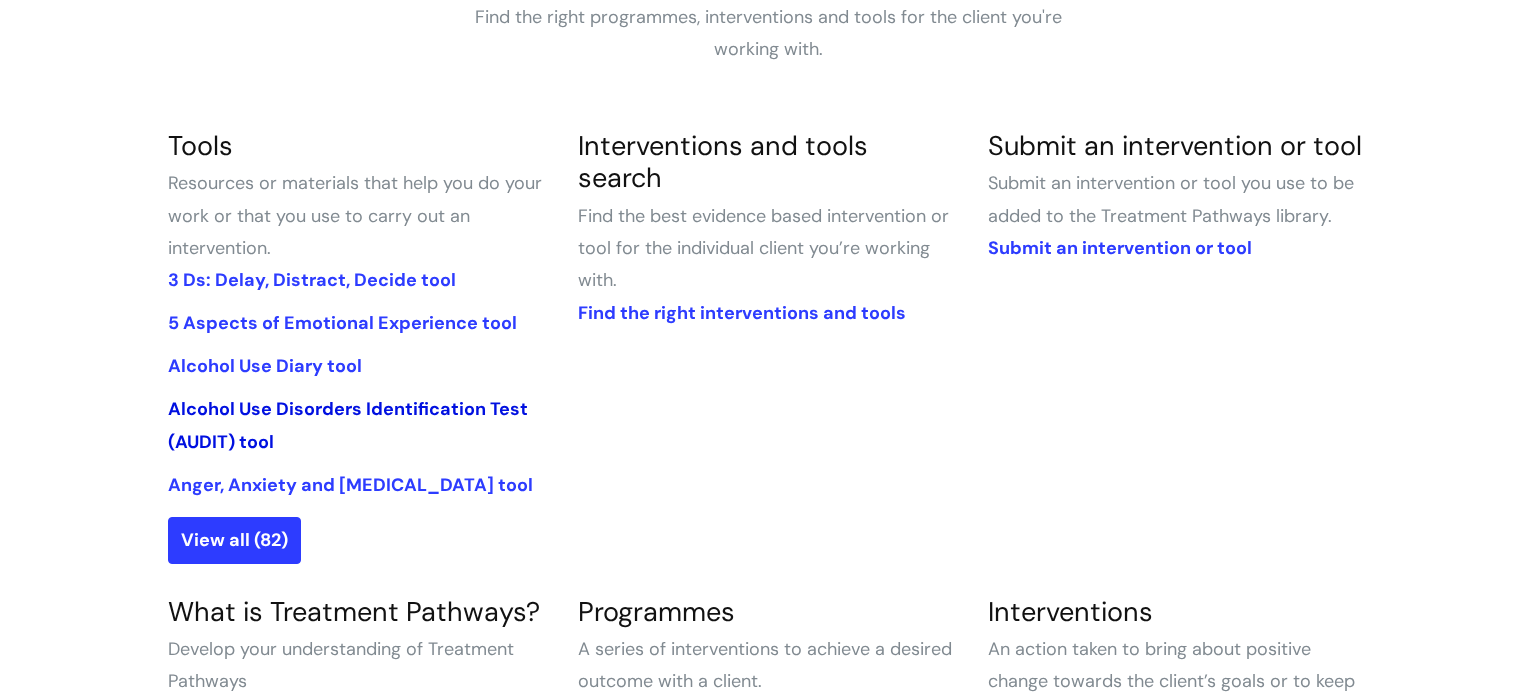 click on "Alcohol Use Disorders Identification Test (AUDIT) tool" at bounding box center [348, 425] 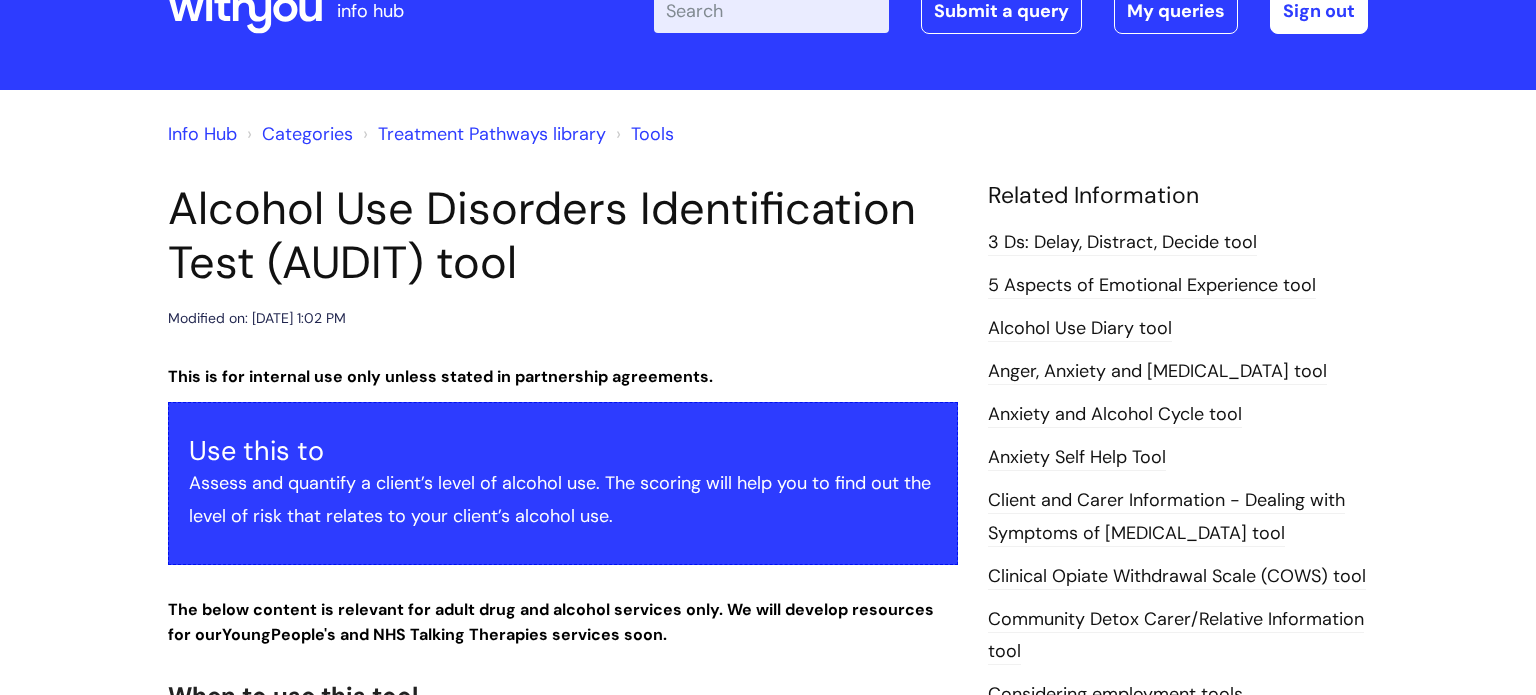scroll, scrollTop: 66, scrollLeft: 0, axis: vertical 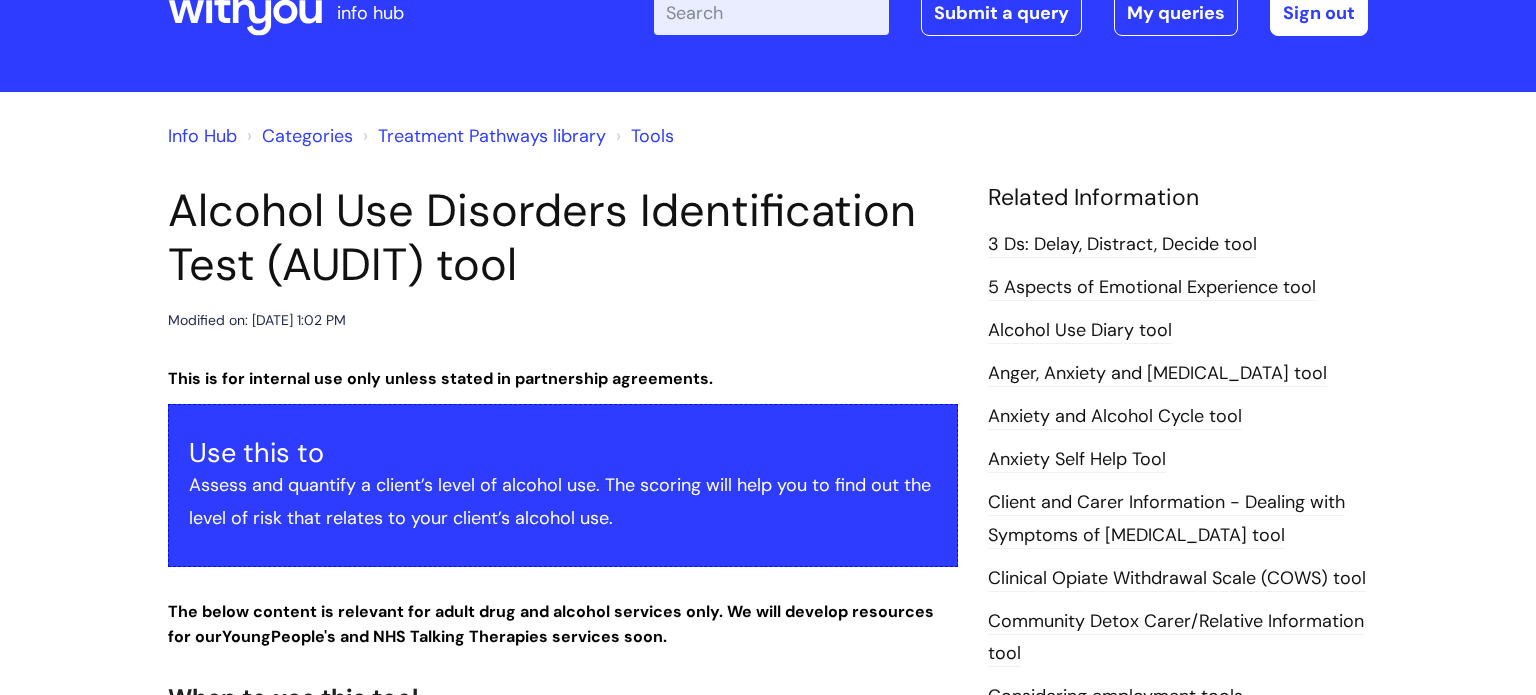 click on "Treatment Pathways library" at bounding box center (492, 136) 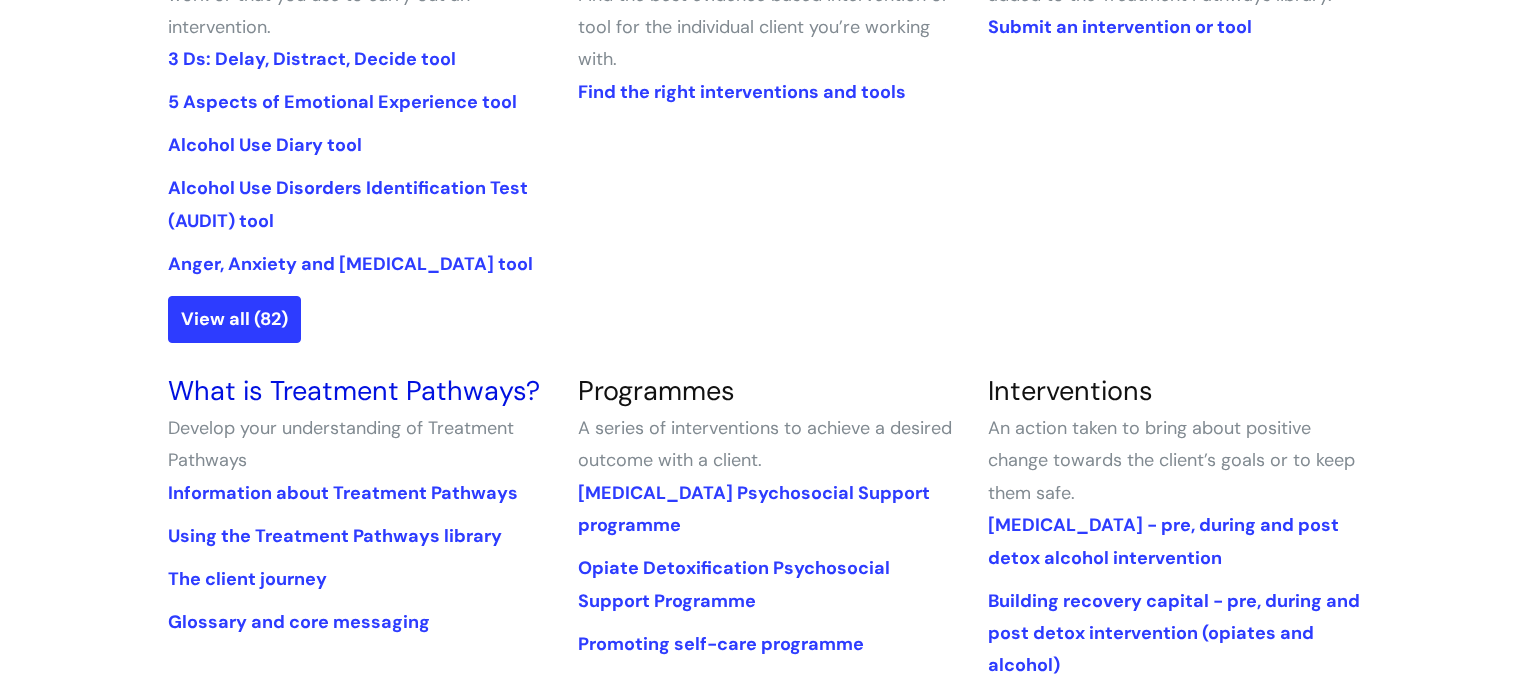 scroll, scrollTop: 618, scrollLeft: 0, axis: vertical 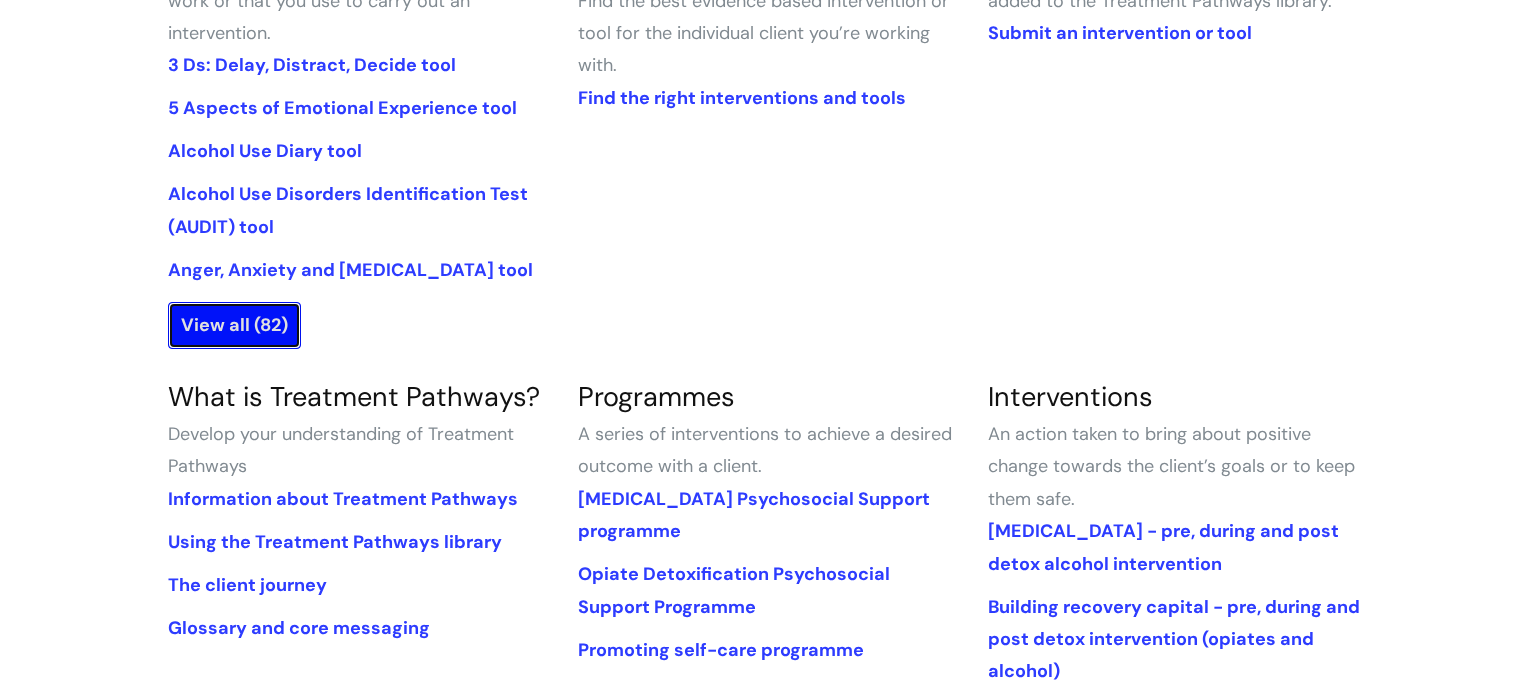 click on "View all (82)" at bounding box center (234, 325) 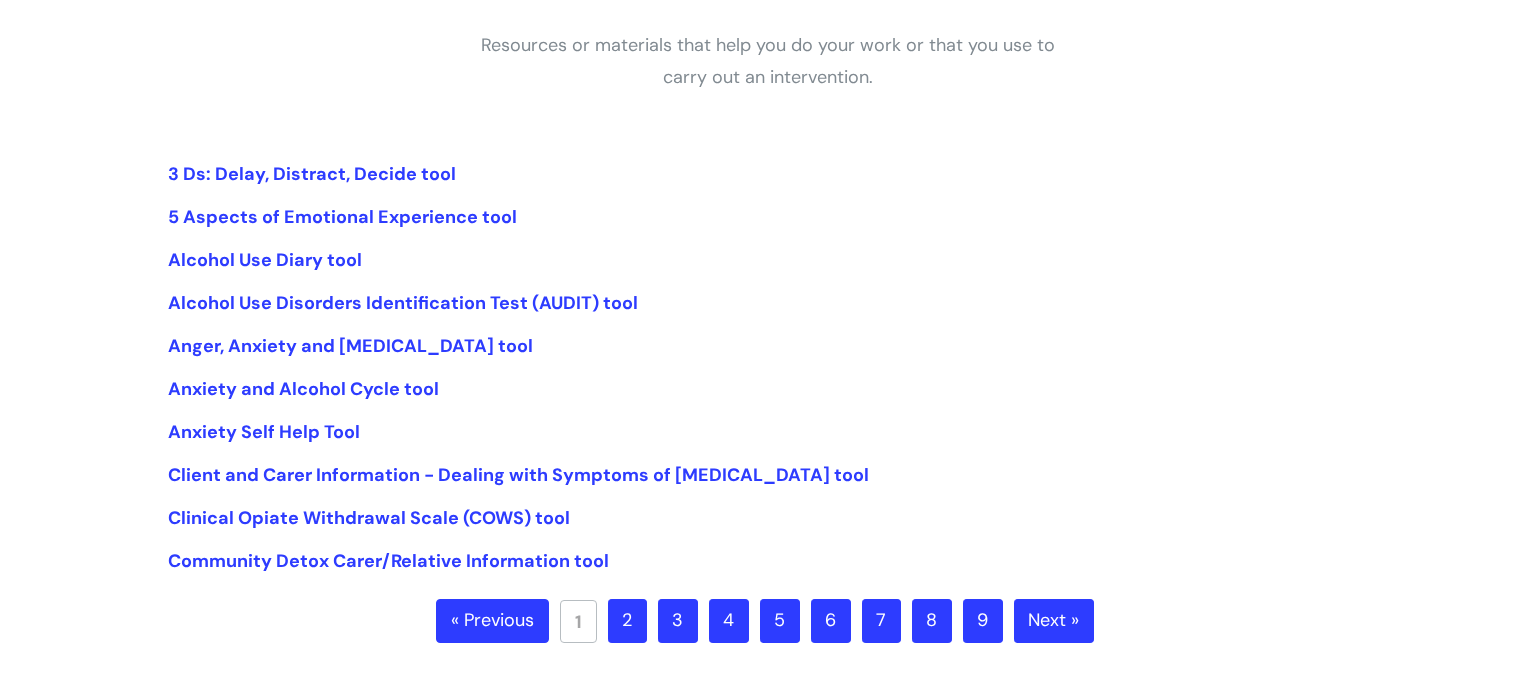 scroll, scrollTop: 388, scrollLeft: 0, axis: vertical 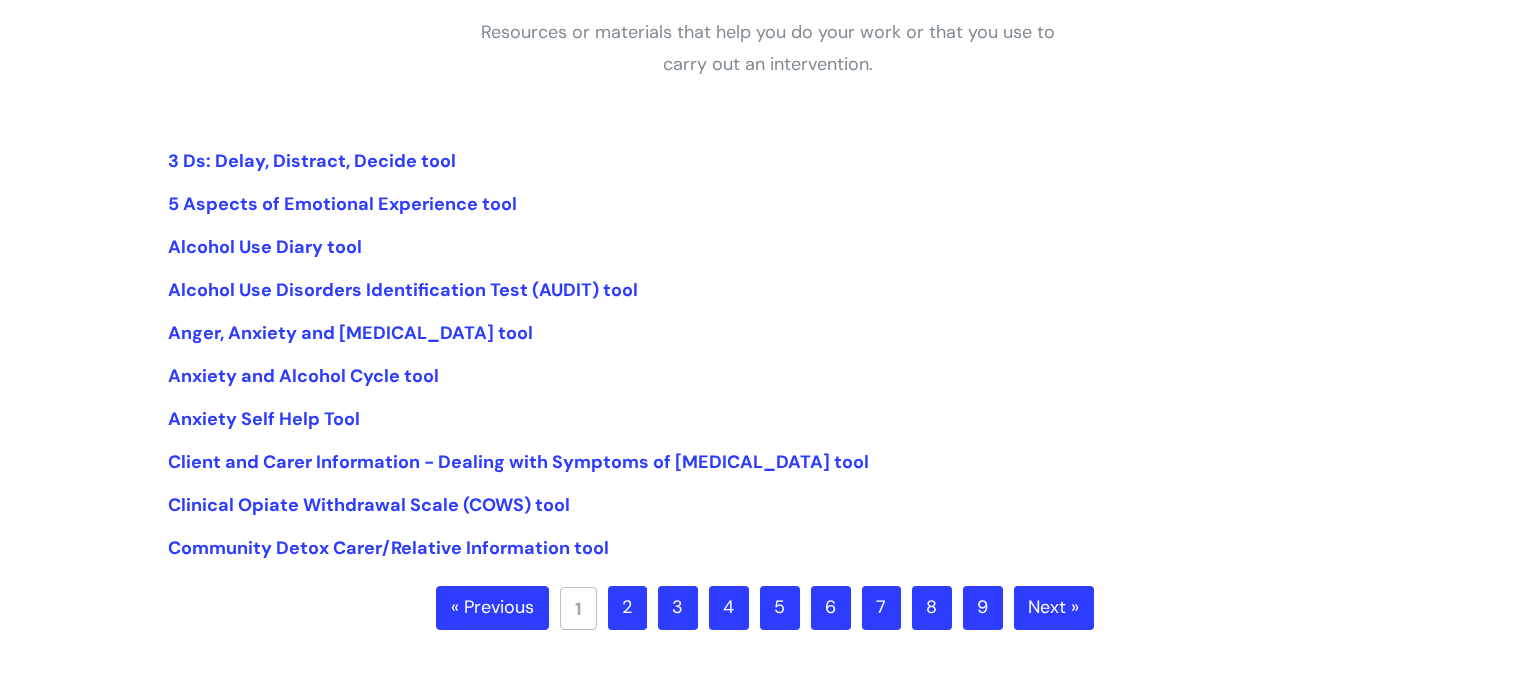 click on "Next »" at bounding box center [1054, 608] 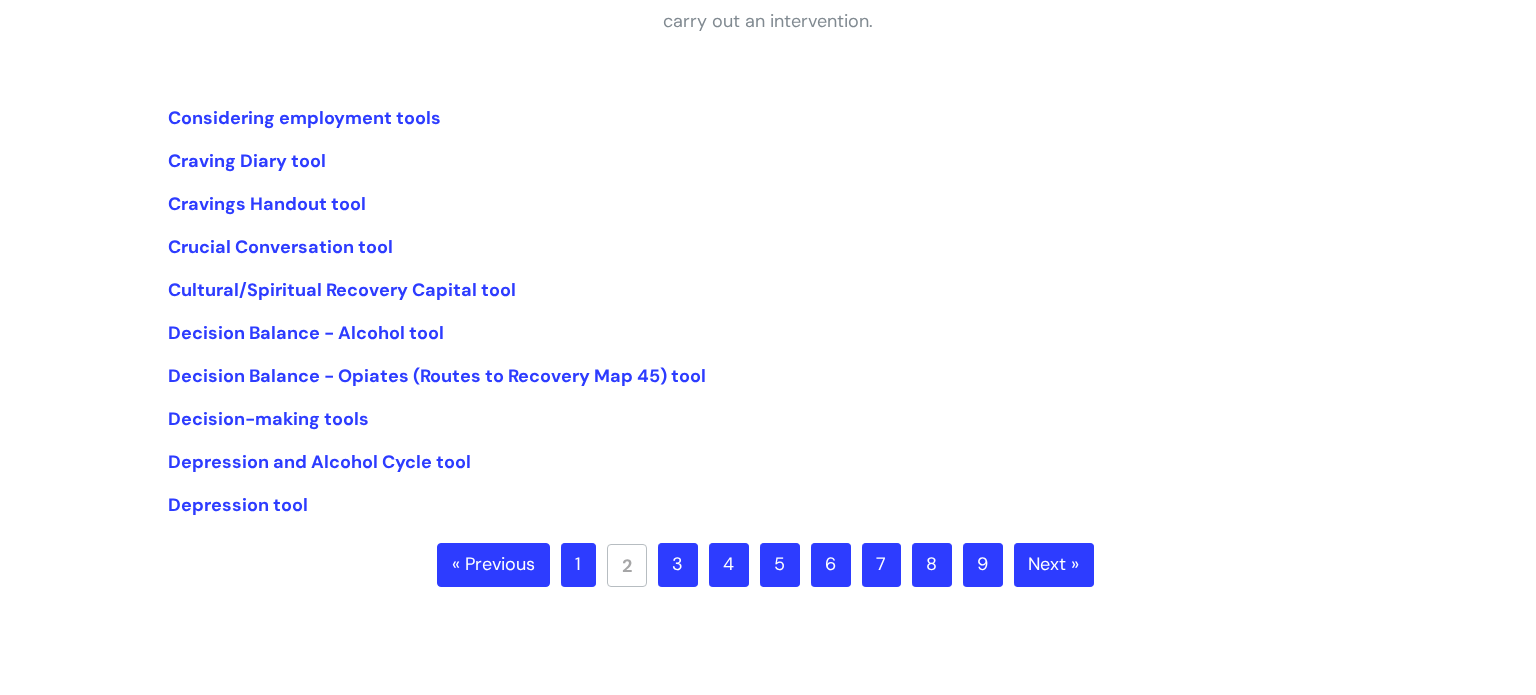 scroll, scrollTop: 432, scrollLeft: 0, axis: vertical 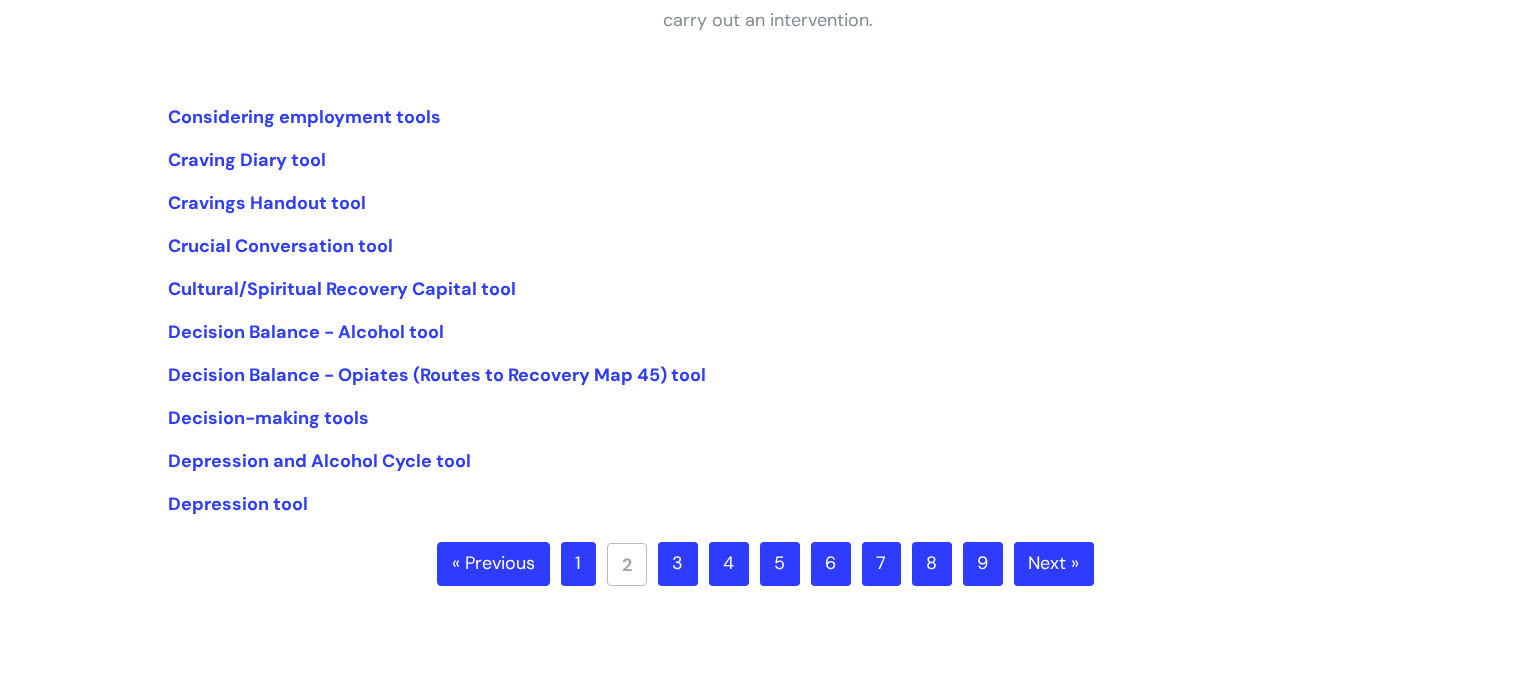 click on "Next »" at bounding box center (1054, 564) 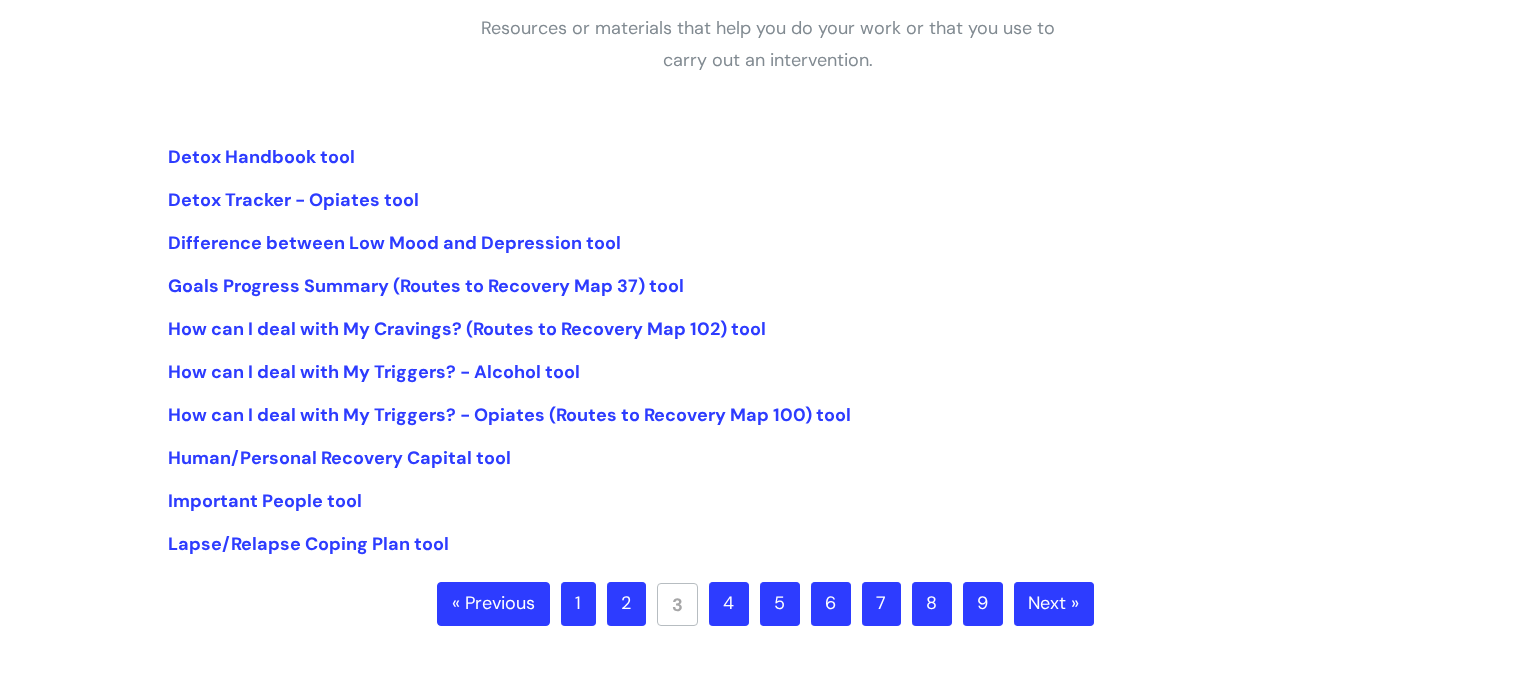 scroll, scrollTop: 394, scrollLeft: 0, axis: vertical 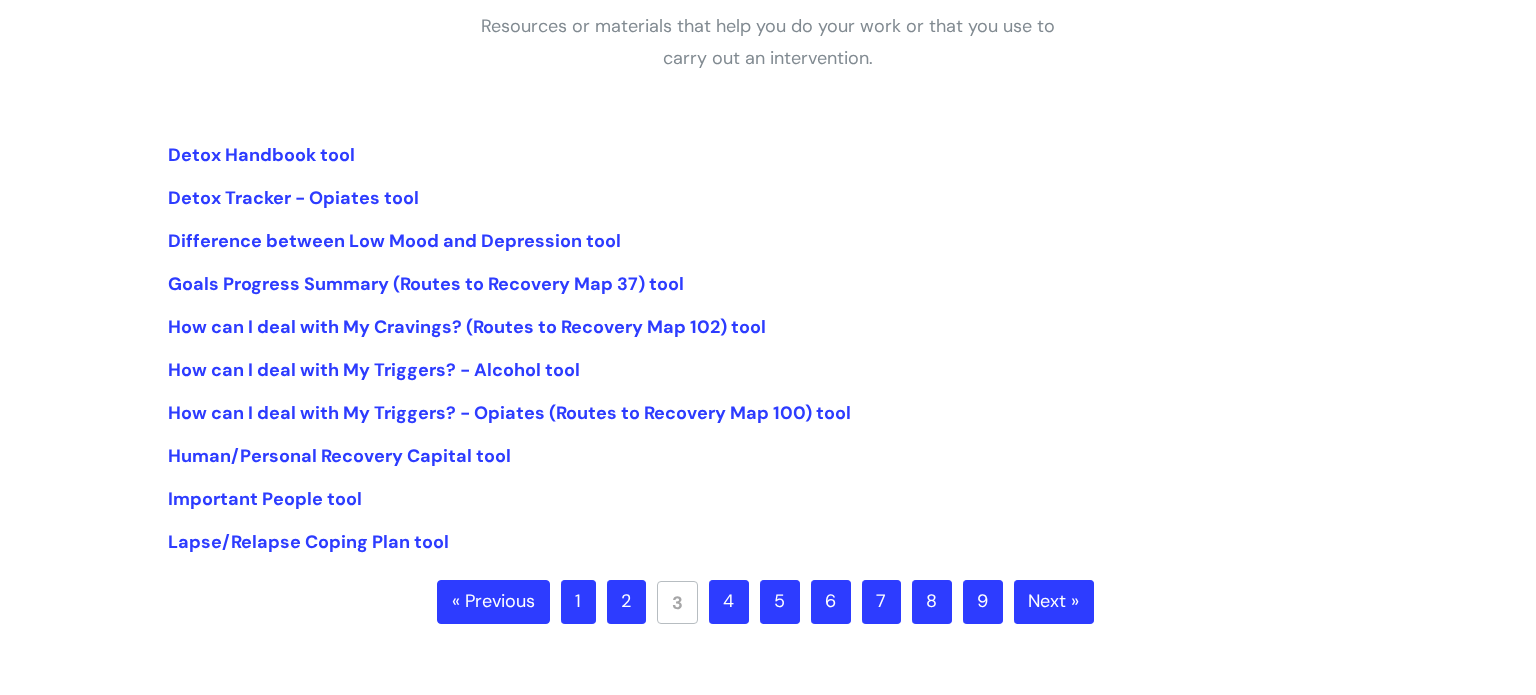 click on "Next »" at bounding box center (1054, 602) 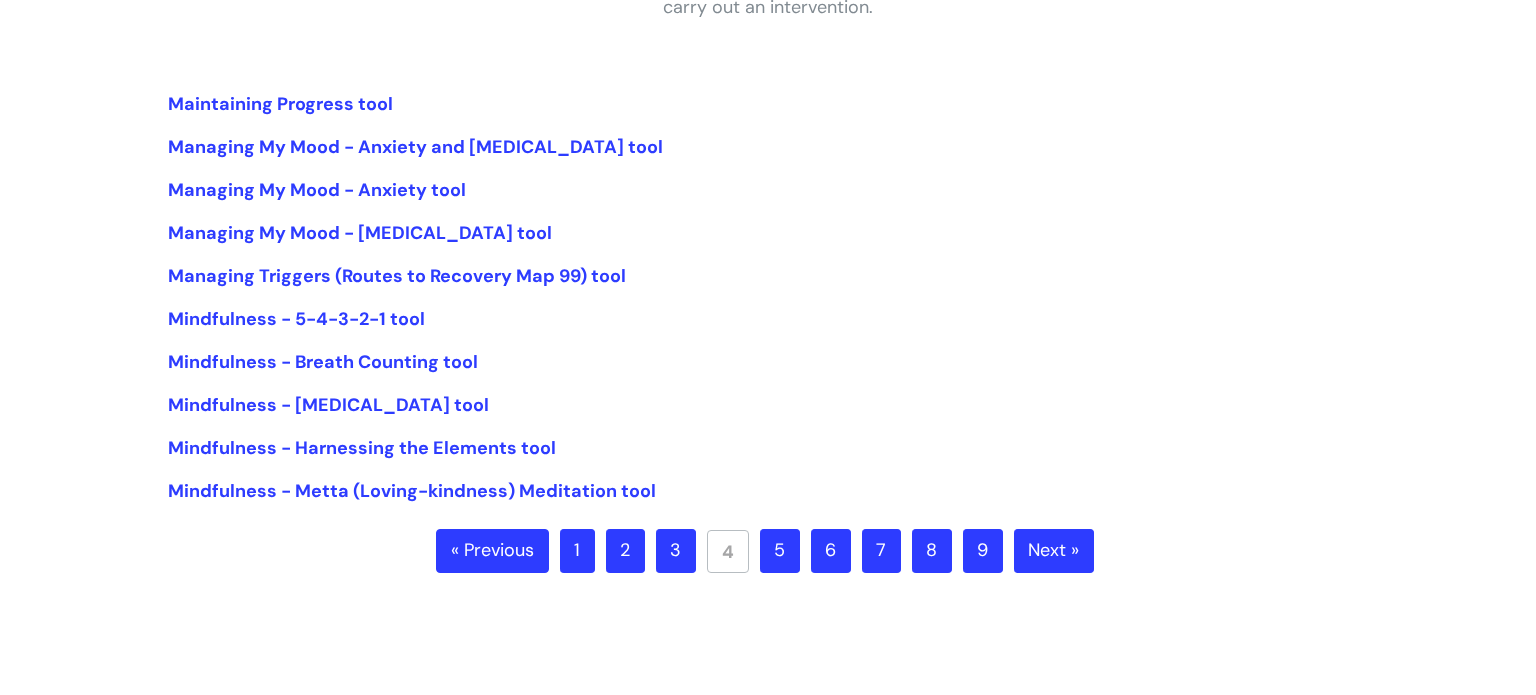 scroll, scrollTop: 466, scrollLeft: 0, axis: vertical 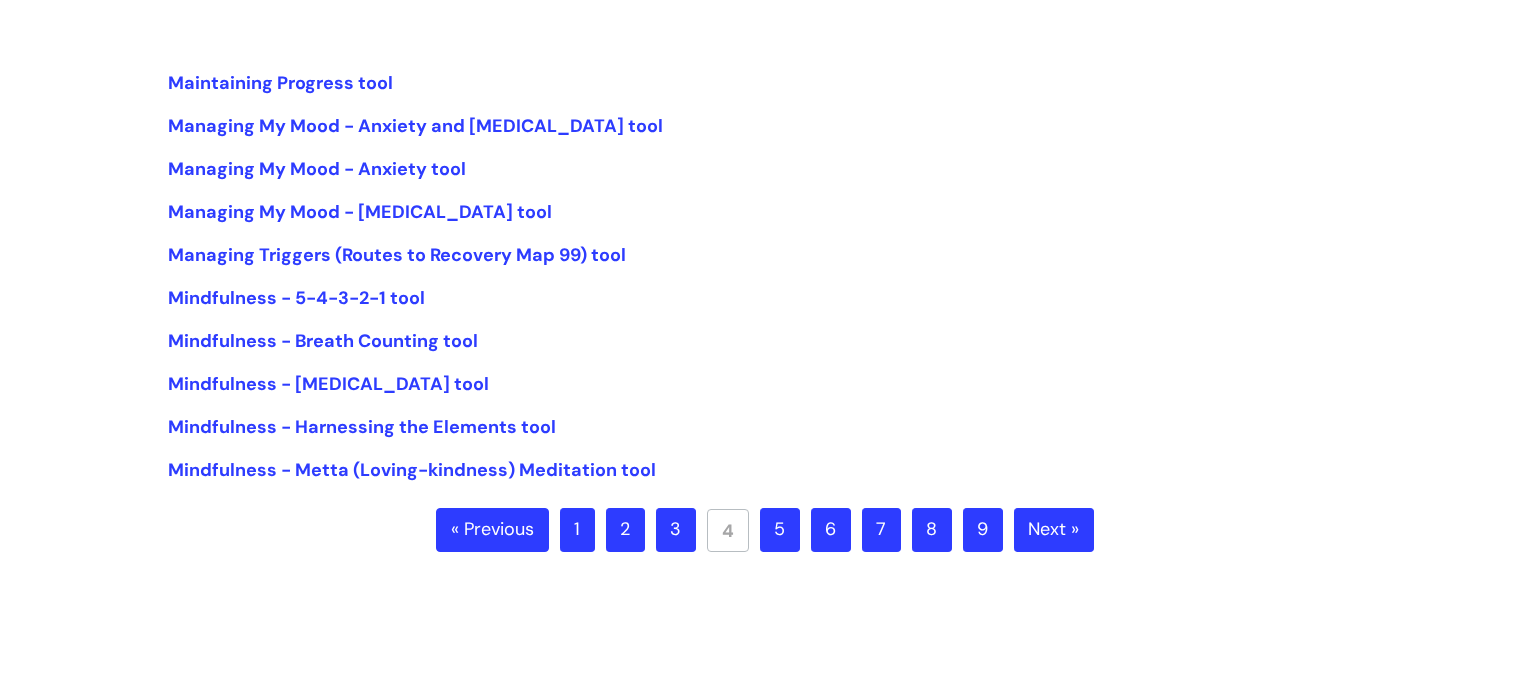 click on "Next »" at bounding box center (1054, 530) 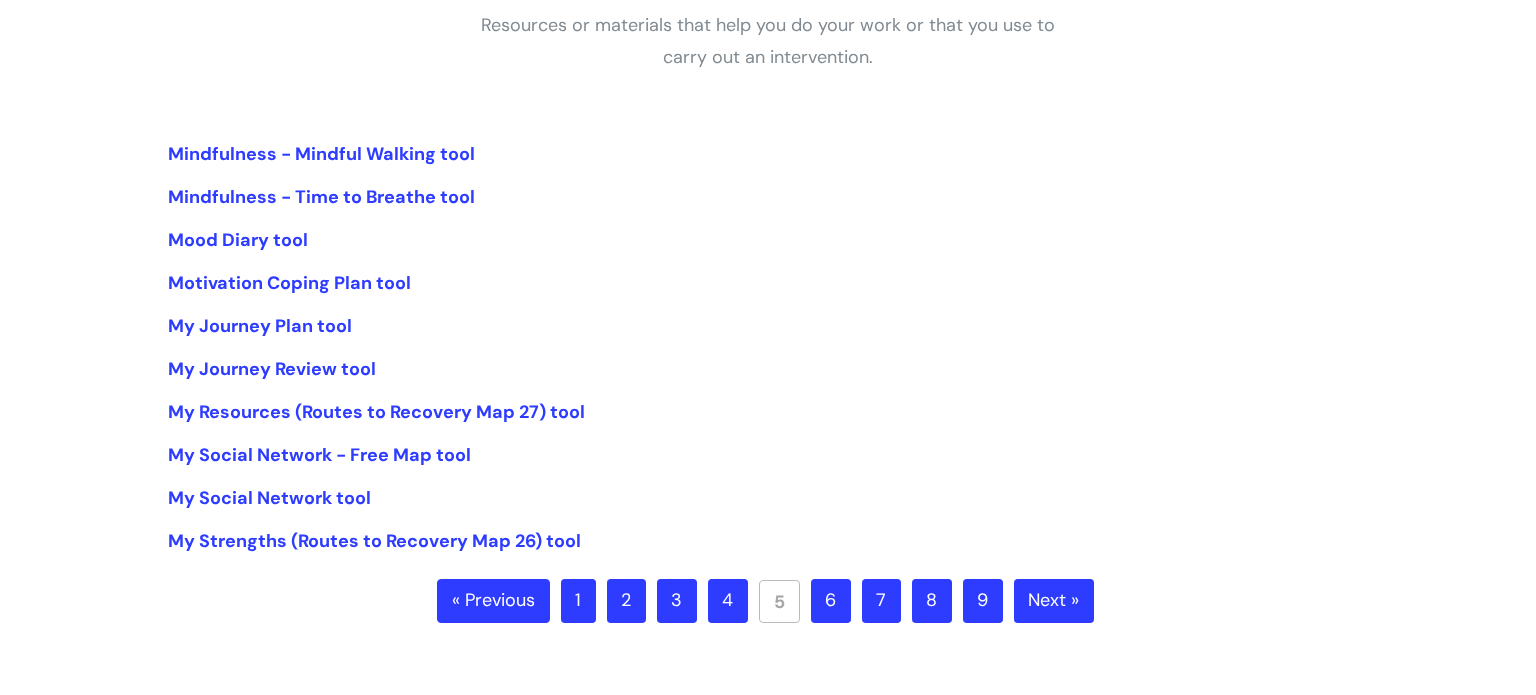 scroll, scrollTop: 416, scrollLeft: 0, axis: vertical 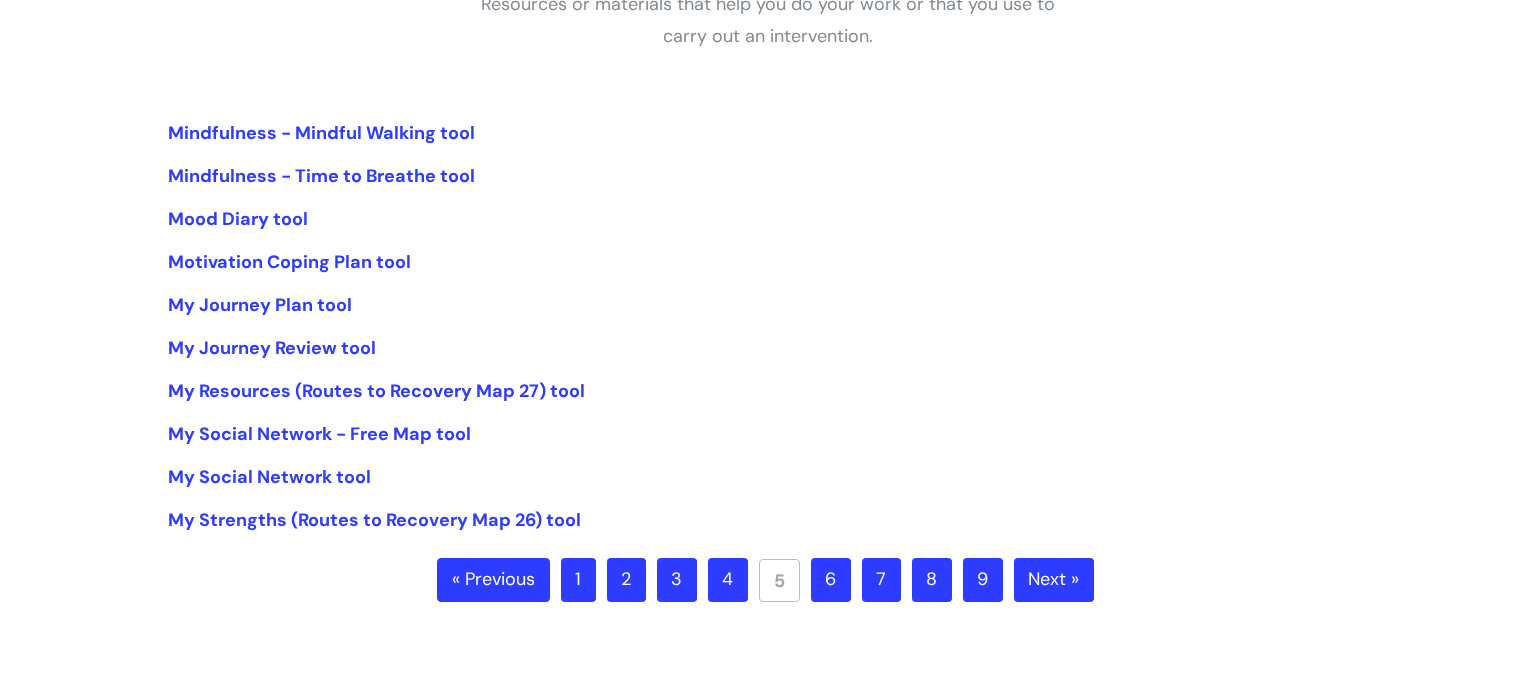 click on "Next »" at bounding box center (1054, 580) 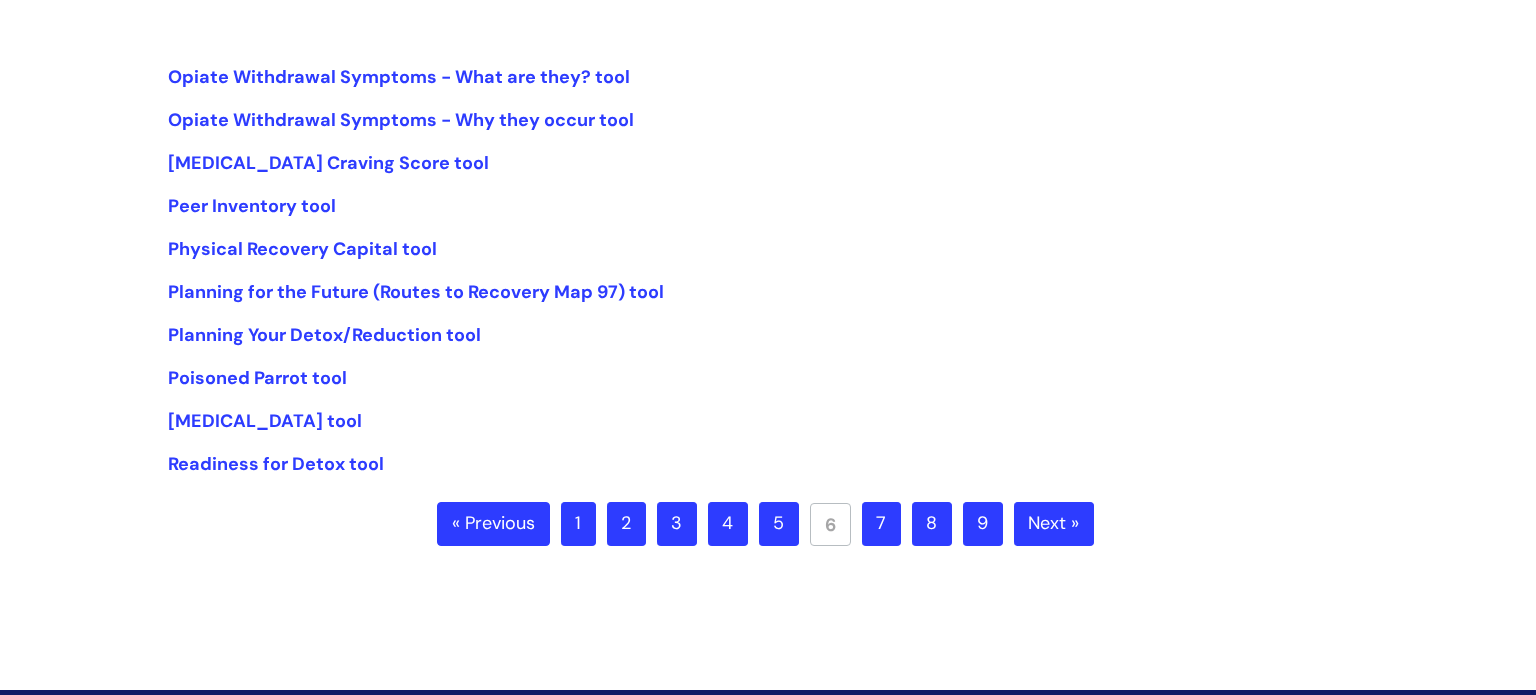 scroll, scrollTop: 467, scrollLeft: 0, axis: vertical 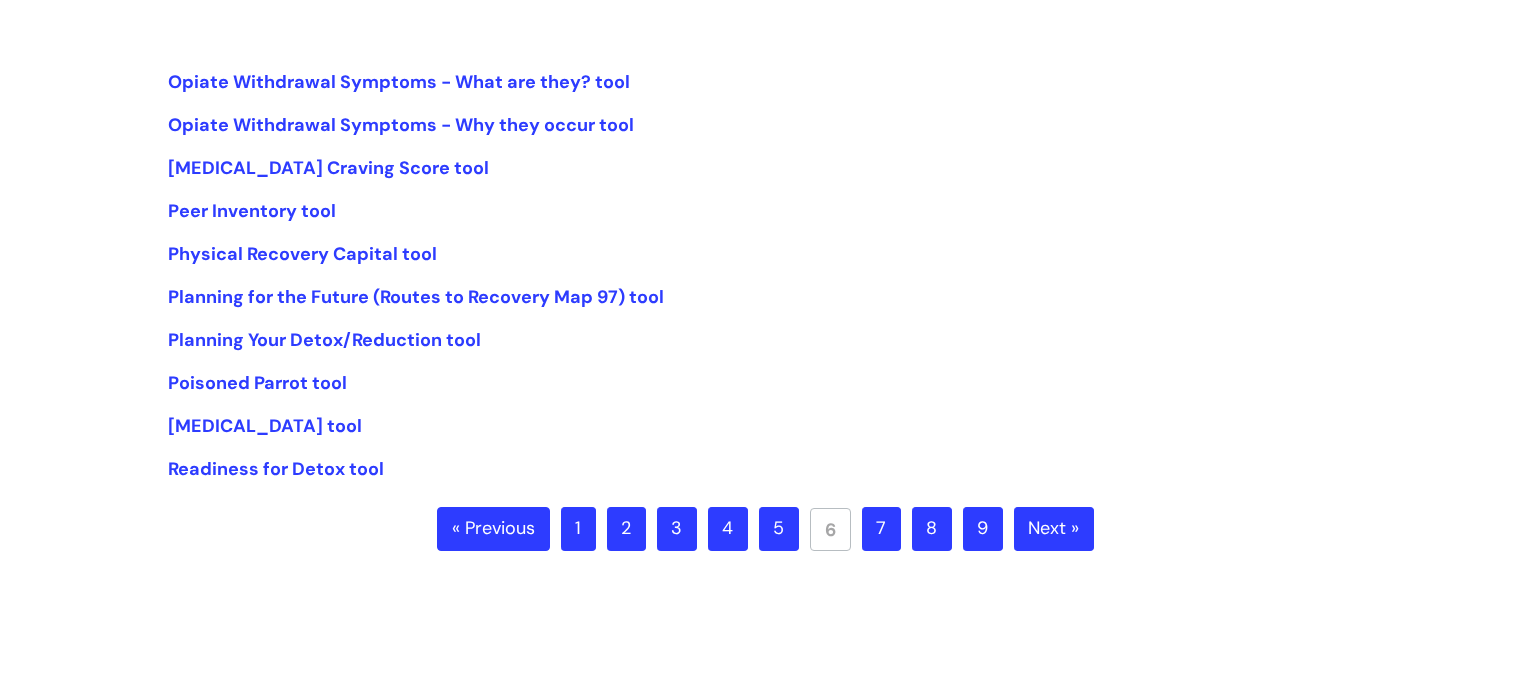 click on "Next »" at bounding box center [1054, 529] 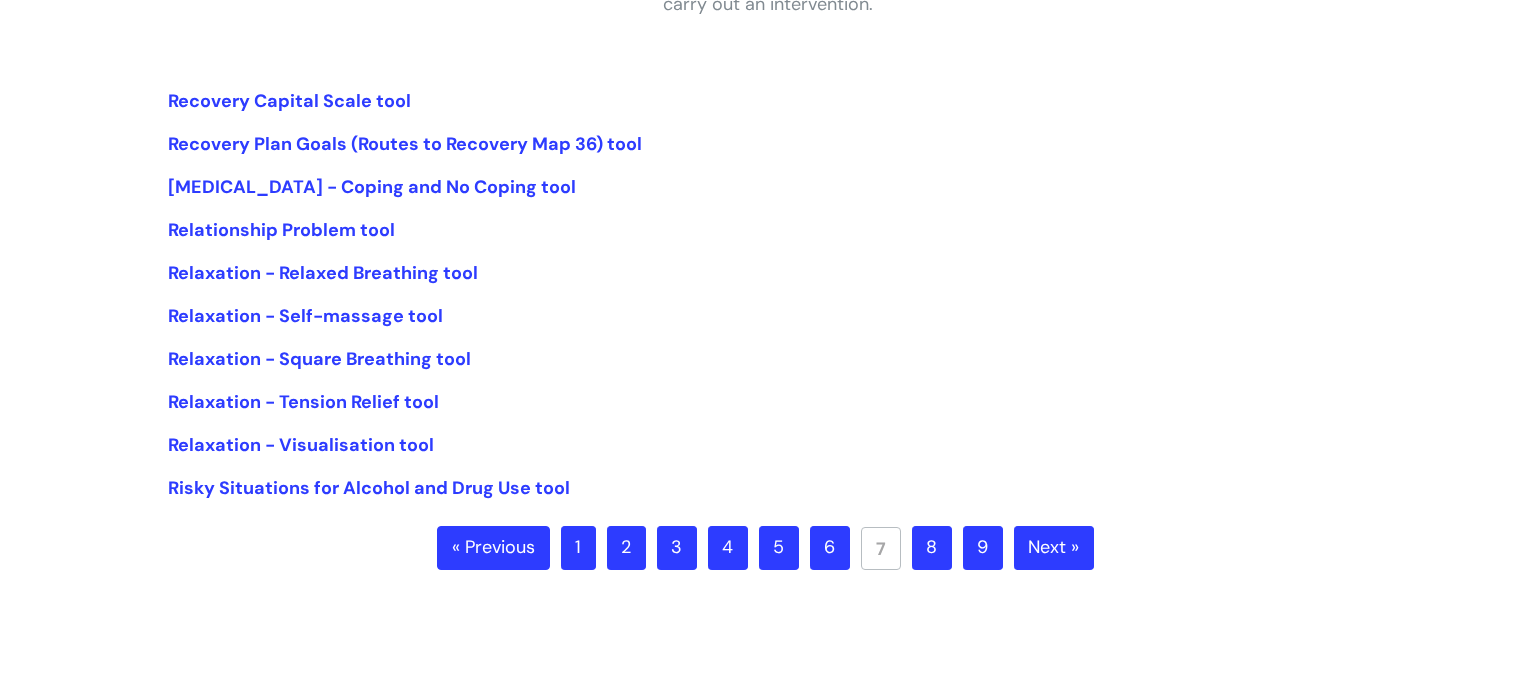 scroll, scrollTop: 450, scrollLeft: 0, axis: vertical 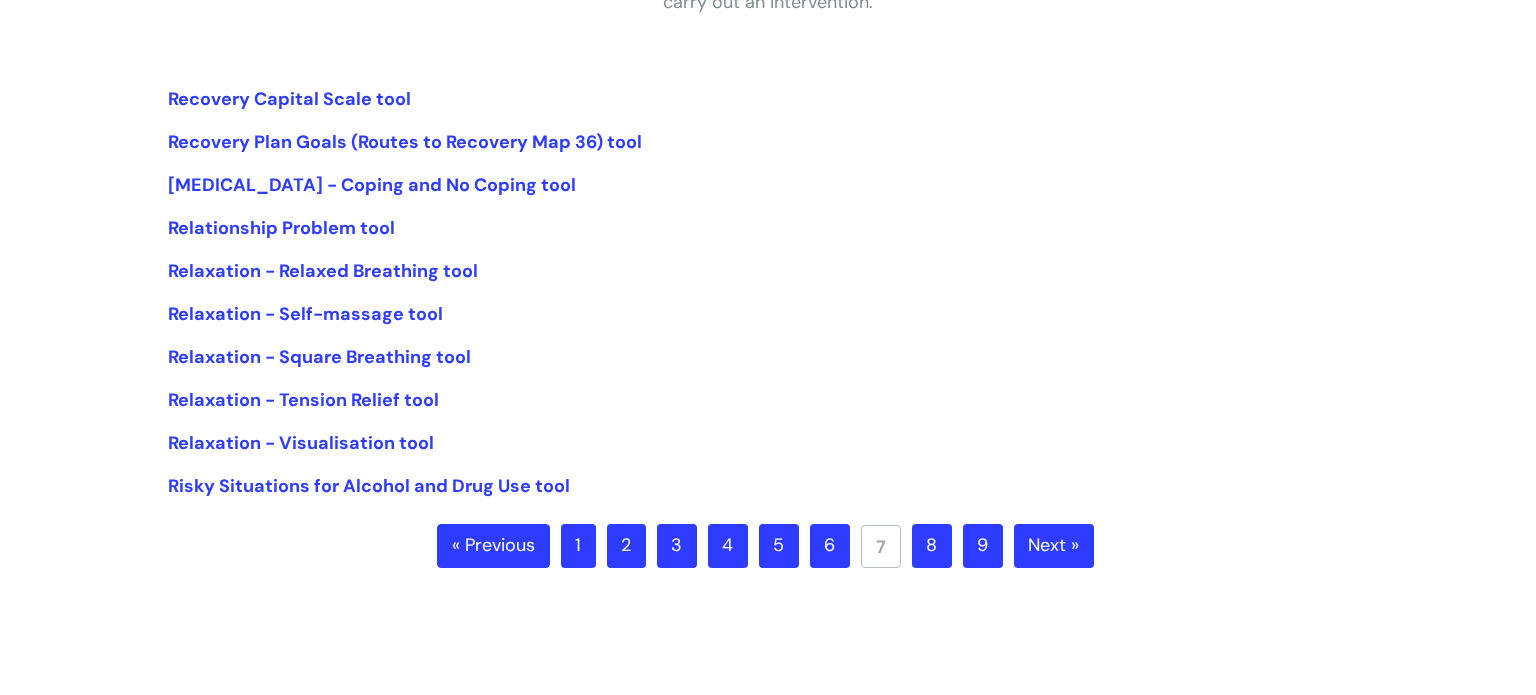 click on "Next »" at bounding box center (1054, 546) 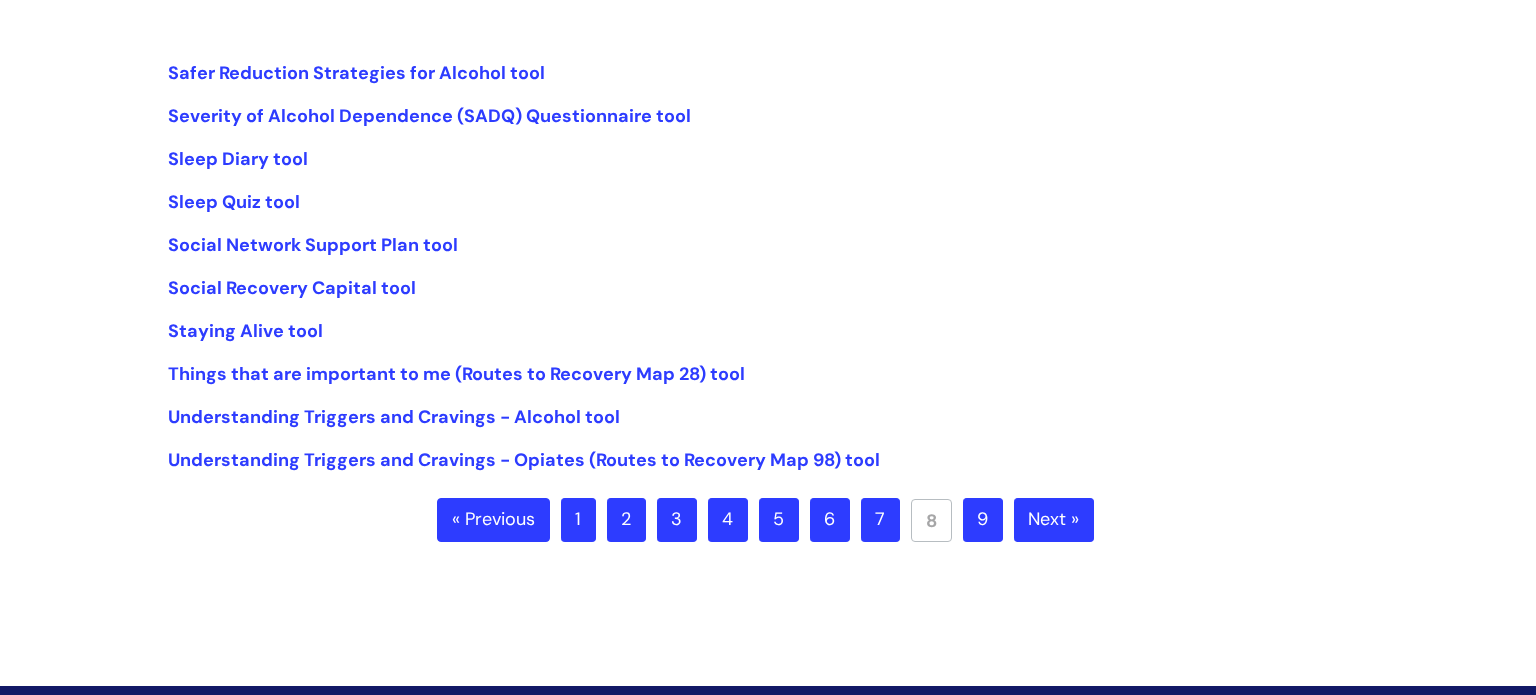 scroll, scrollTop: 478, scrollLeft: 0, axis: vertical 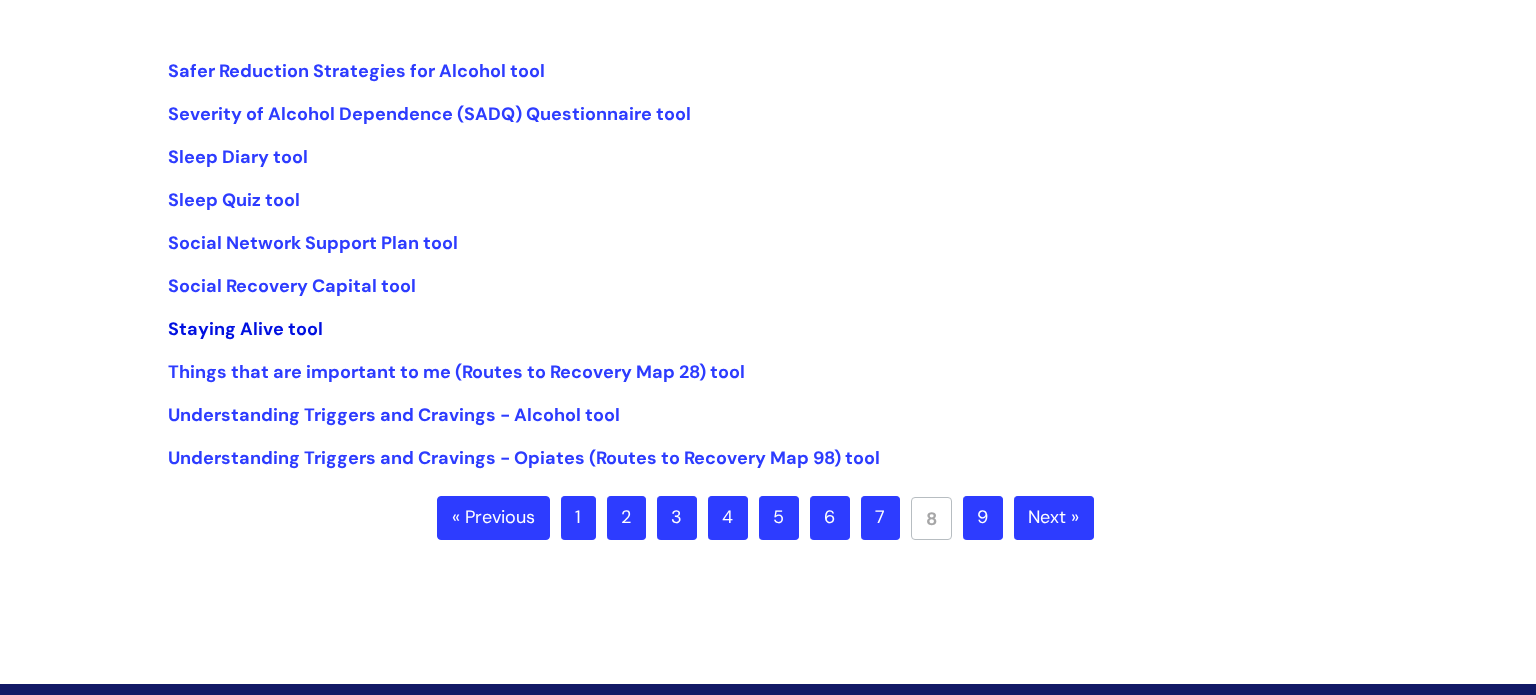 click on "Staying Alive tool" at bounding box center (245, 329) 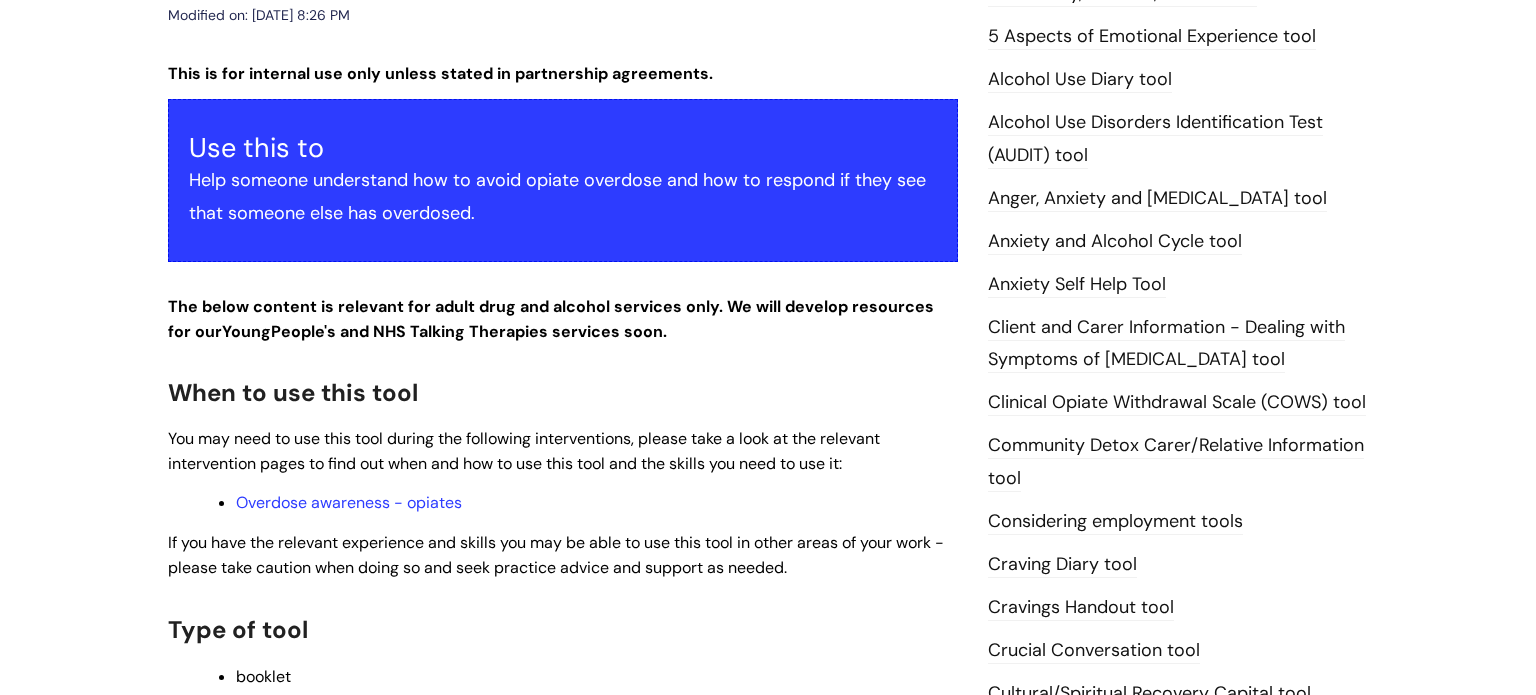 scroll, scrollTop: 154, scrollLeft: 0, axis: vertical 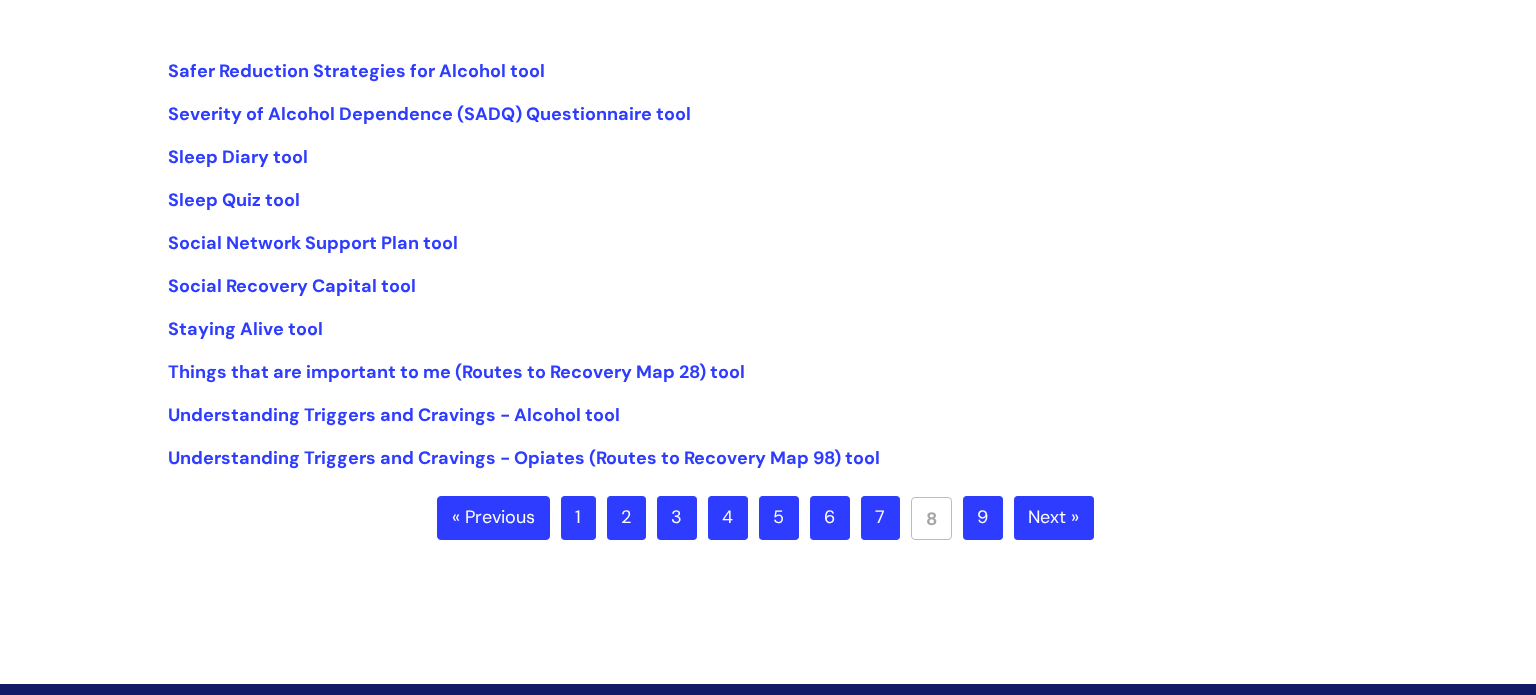 click on "Next »" at bounding box center [1054, 518] 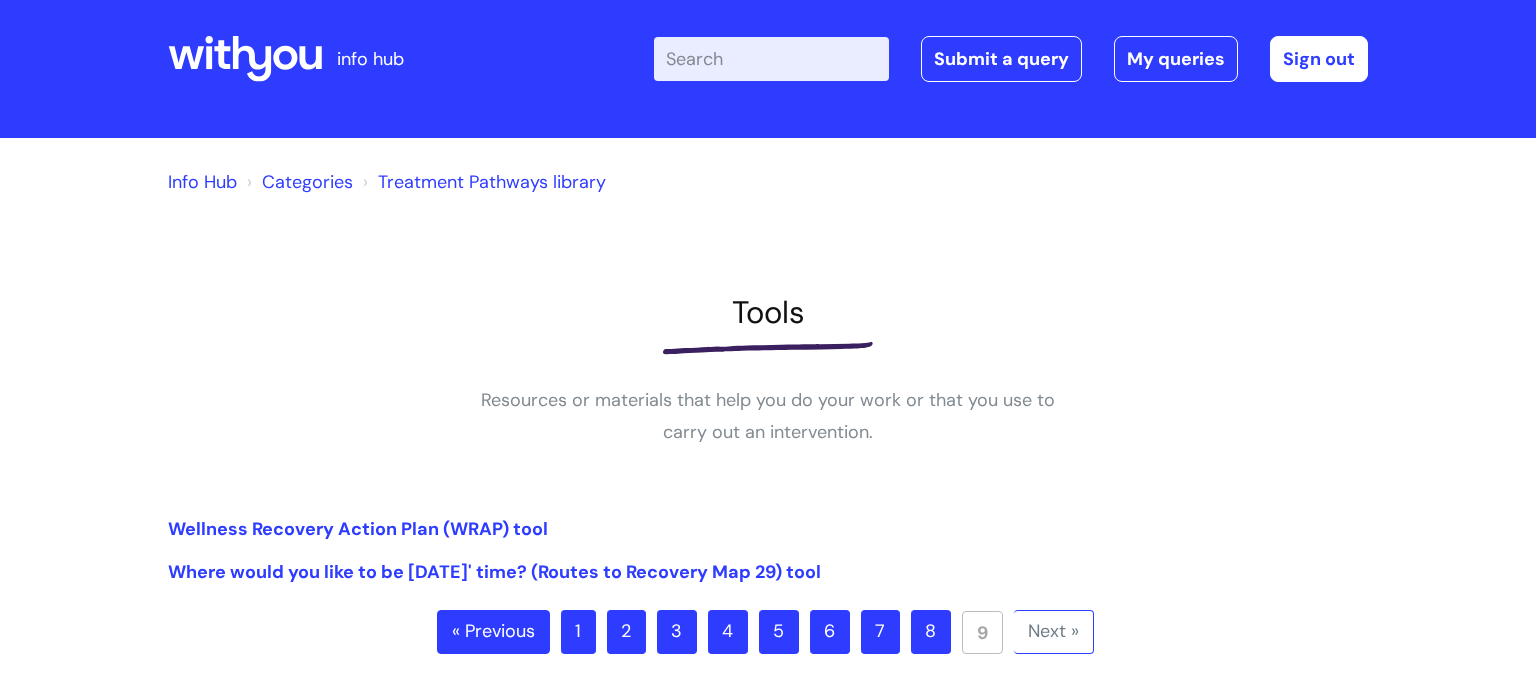 scroll, scrollTop: 0, scrollLeft: 0, axis: both 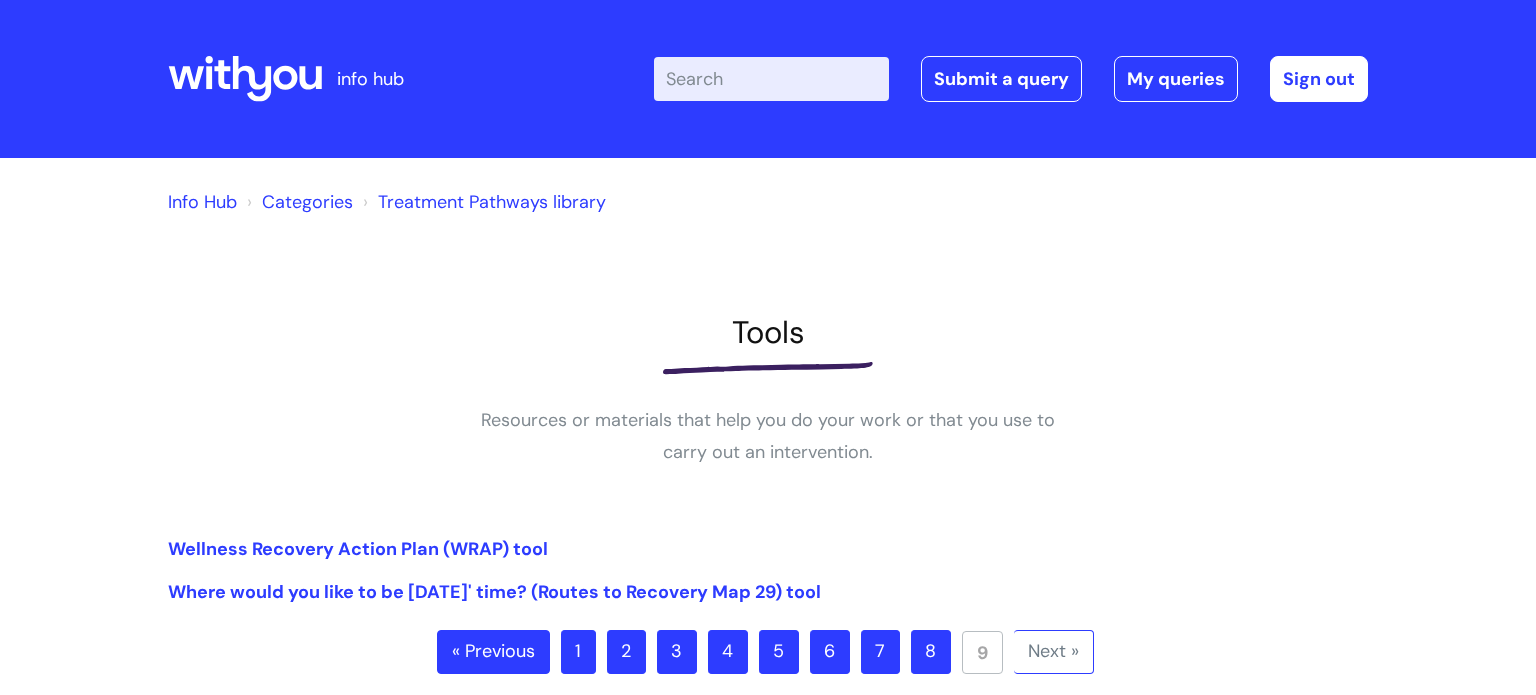 click on "Info Hub" at bounding box center (202, 202) 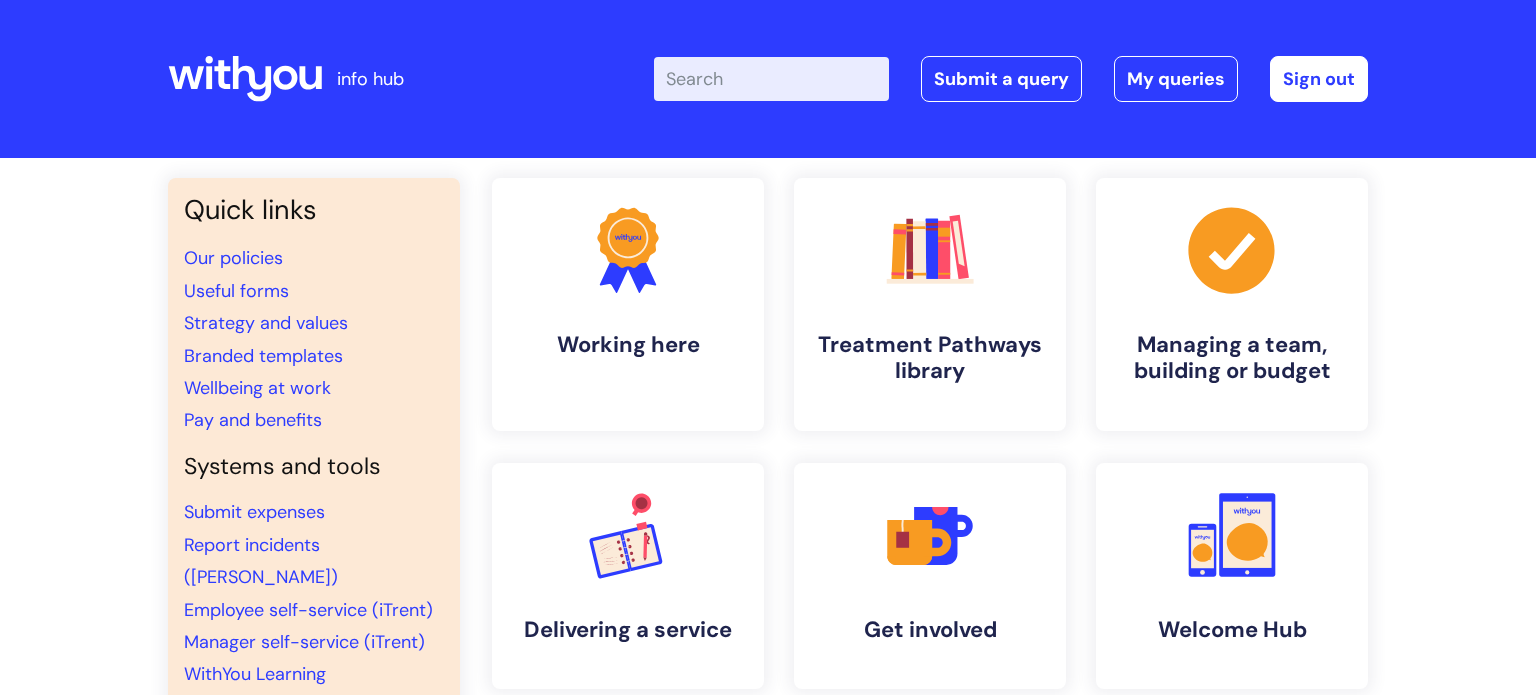 scroll, scrollTop: 0, scrollLeft: 0, axis: both 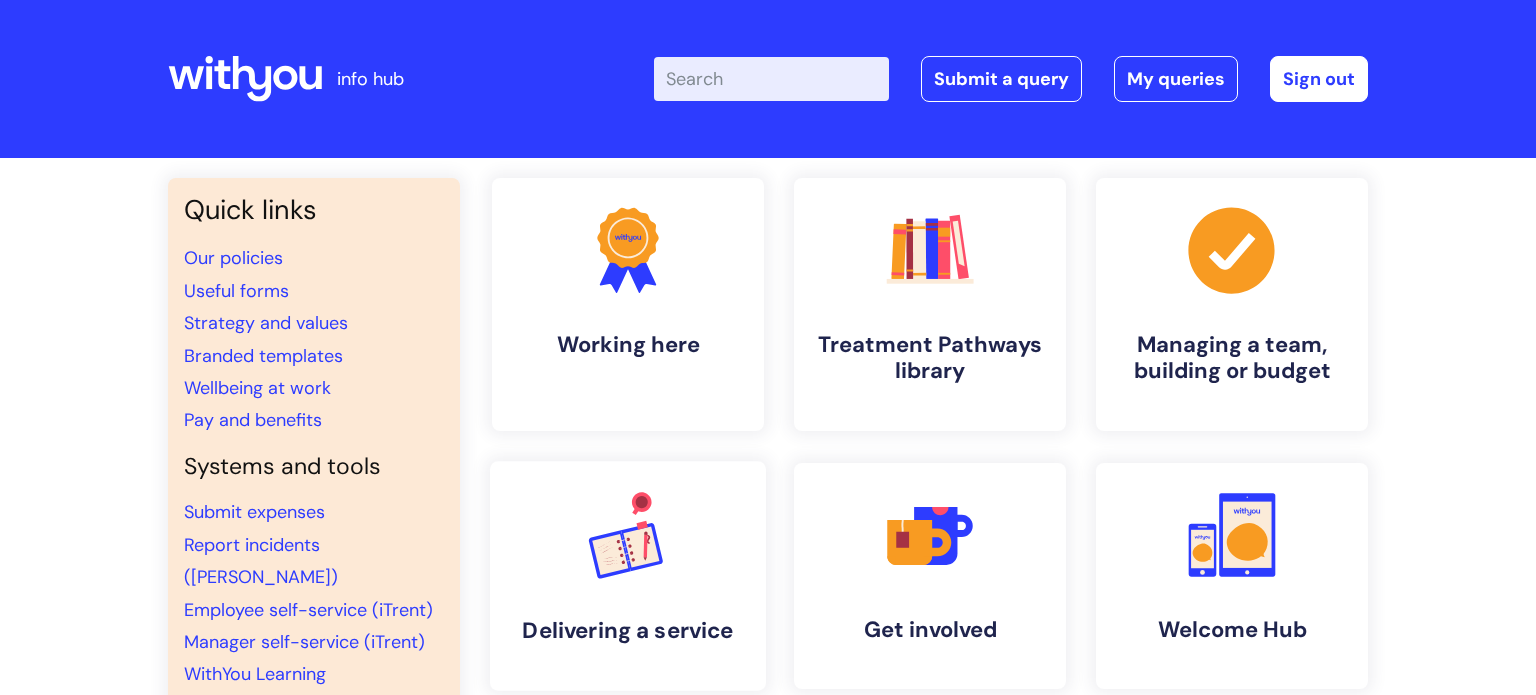 click on ".cls-1{font-family:DMSans-Bold, 'DM Sans';font-size:43.1802px;font-weight:700;}.cls-1,.cls-2{fill:#3b2060;}.cls-3{stroke:#f89b22;}.cls-3,.cls-4{fill:none;stroke-miterlimit:10;stroke-width:6.7658px;}.cls-4{stroke:#028177;}.cls-5{fill:#f89b22;}.cls-5,.cls-2,.cls-6,.cls-7,.cls-8{stroke-width:0px;}.cls-6{fill:#a53144;}.cls-7{fill:#fe4e69;}.cls-8{fill:#fbebd9;}" 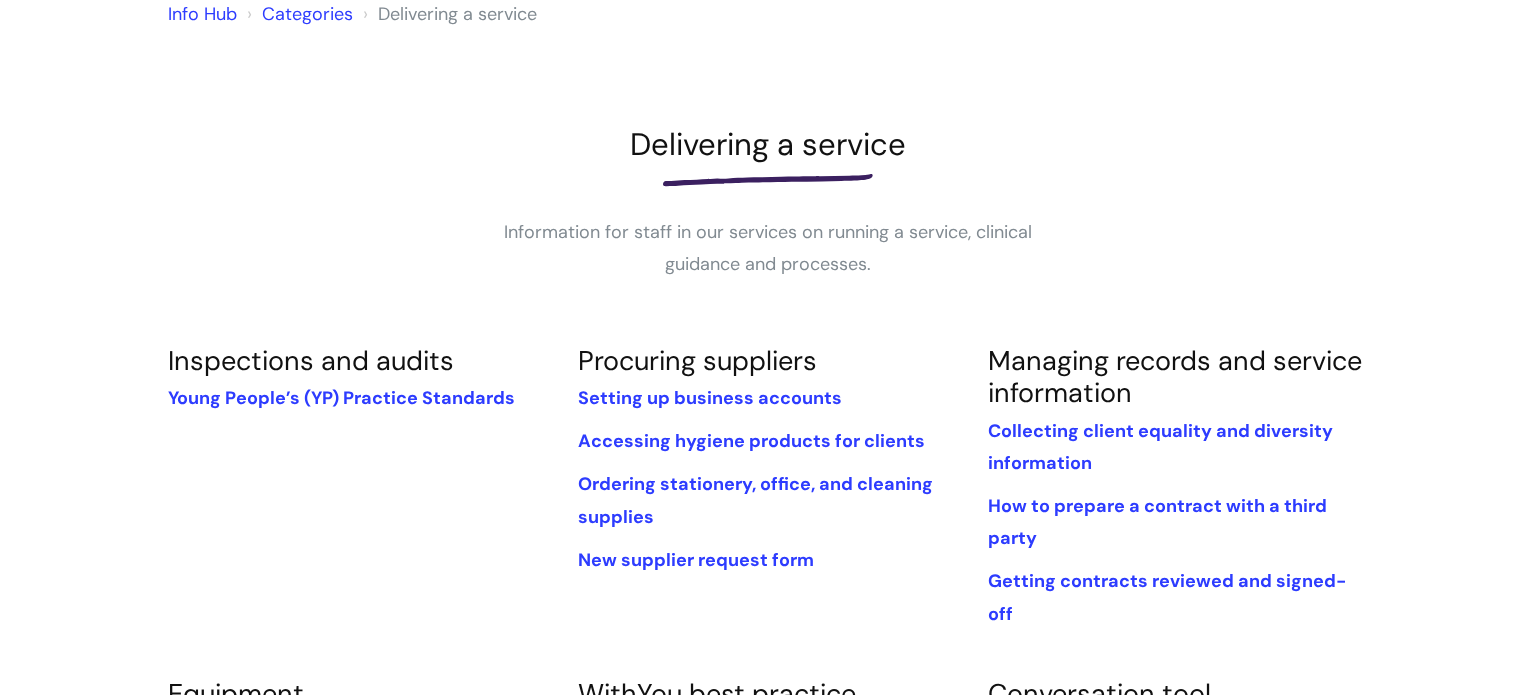 scroll, scrollTop: 0, scrollLeft: 0, axis: both 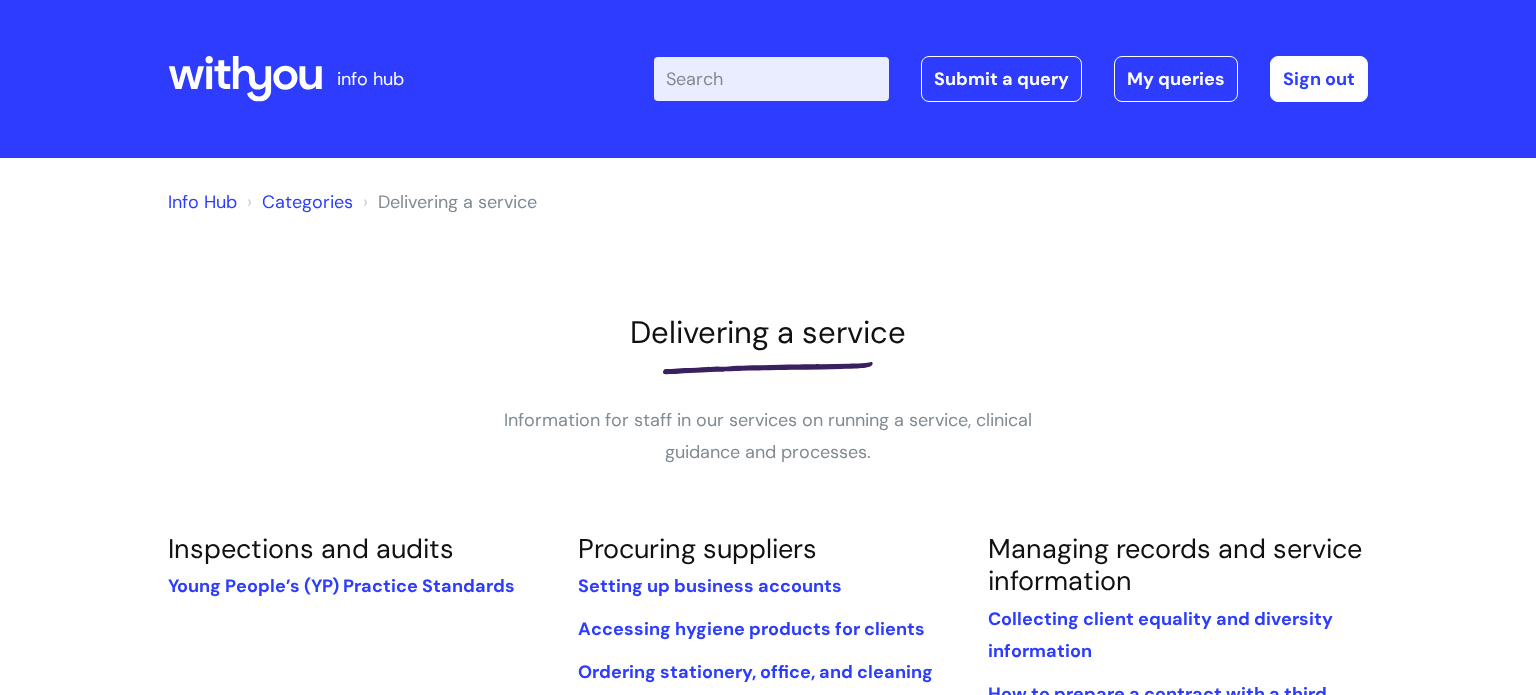 click on "Info Hub" at bounding box center [202, 202] 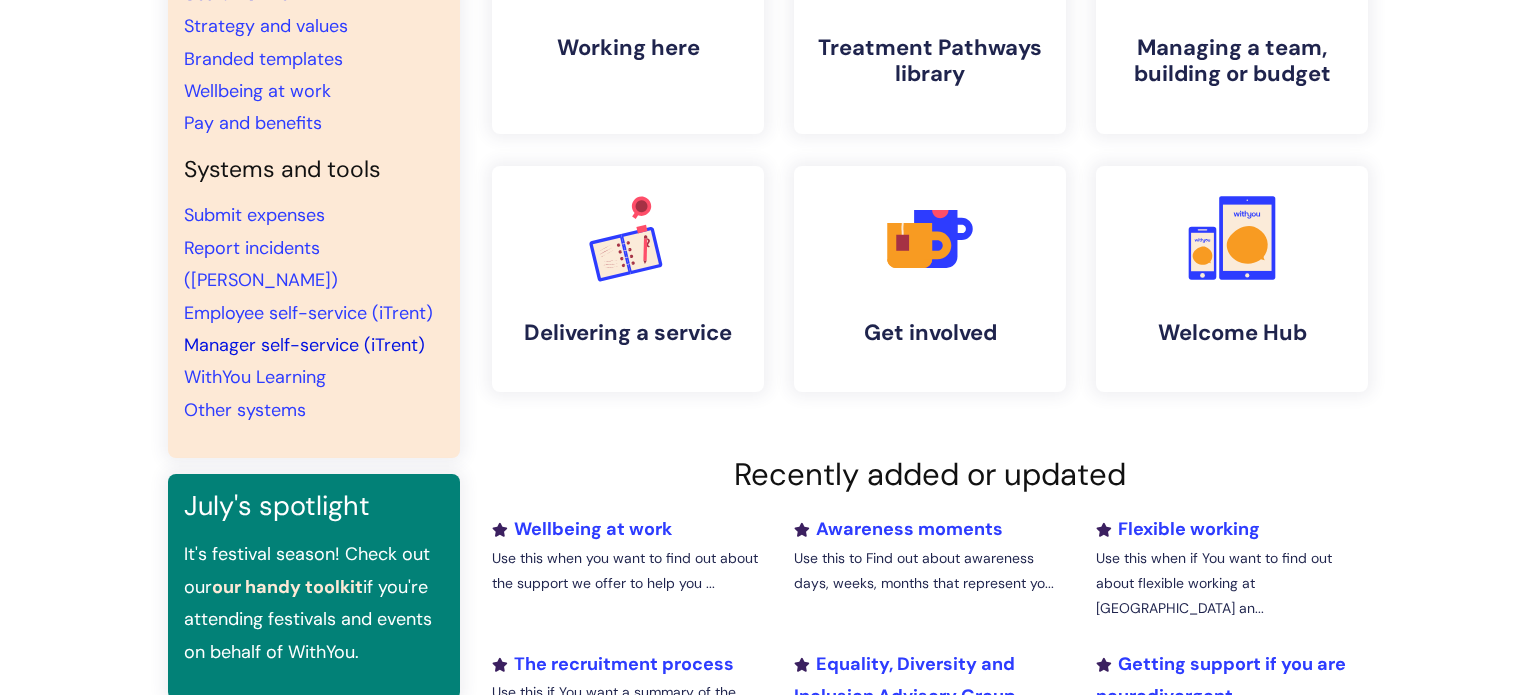 scroll, scrollTop: 0, scrollLeft: 0, axis: both 